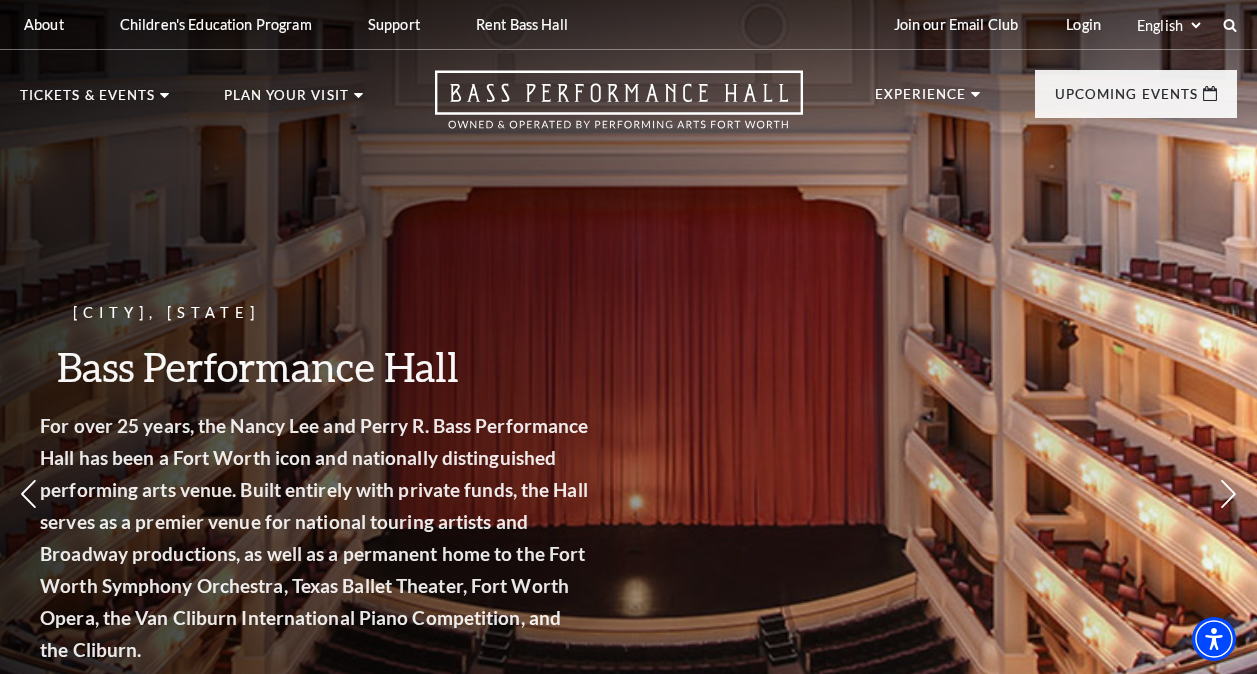 scroll, scrollTop: 0, scrollLeft: 0, axis: both 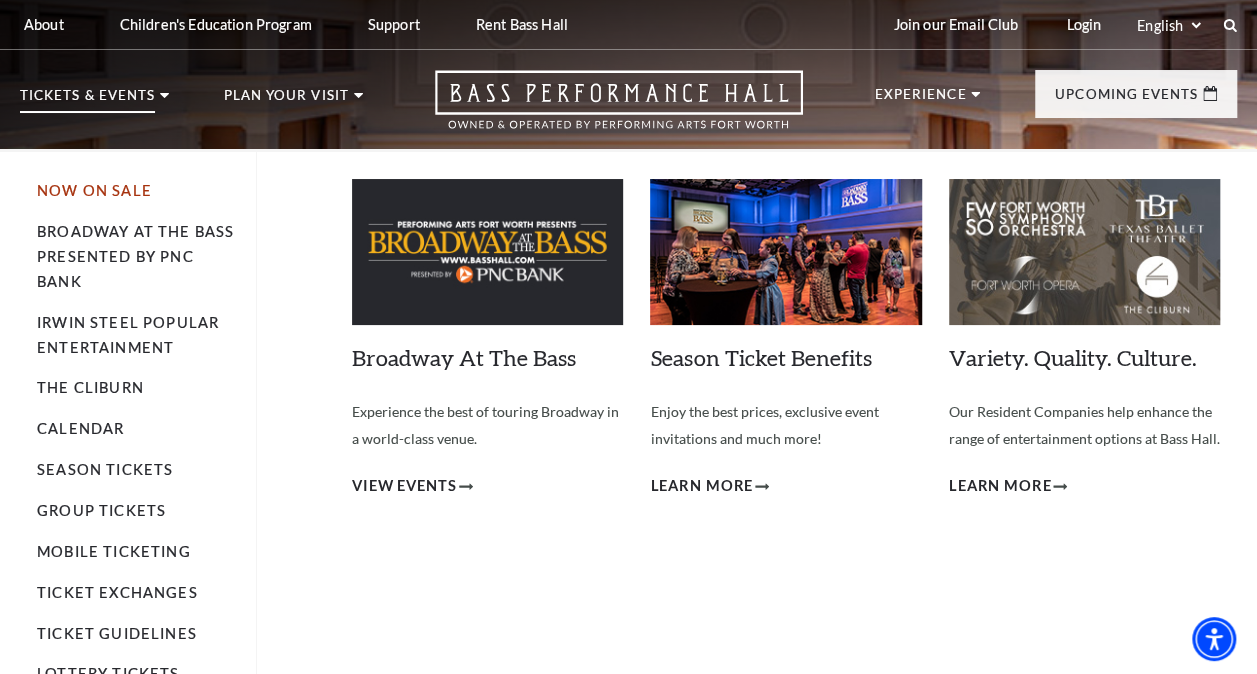 click on "Now On Sale" at bounding box center [94, 190] 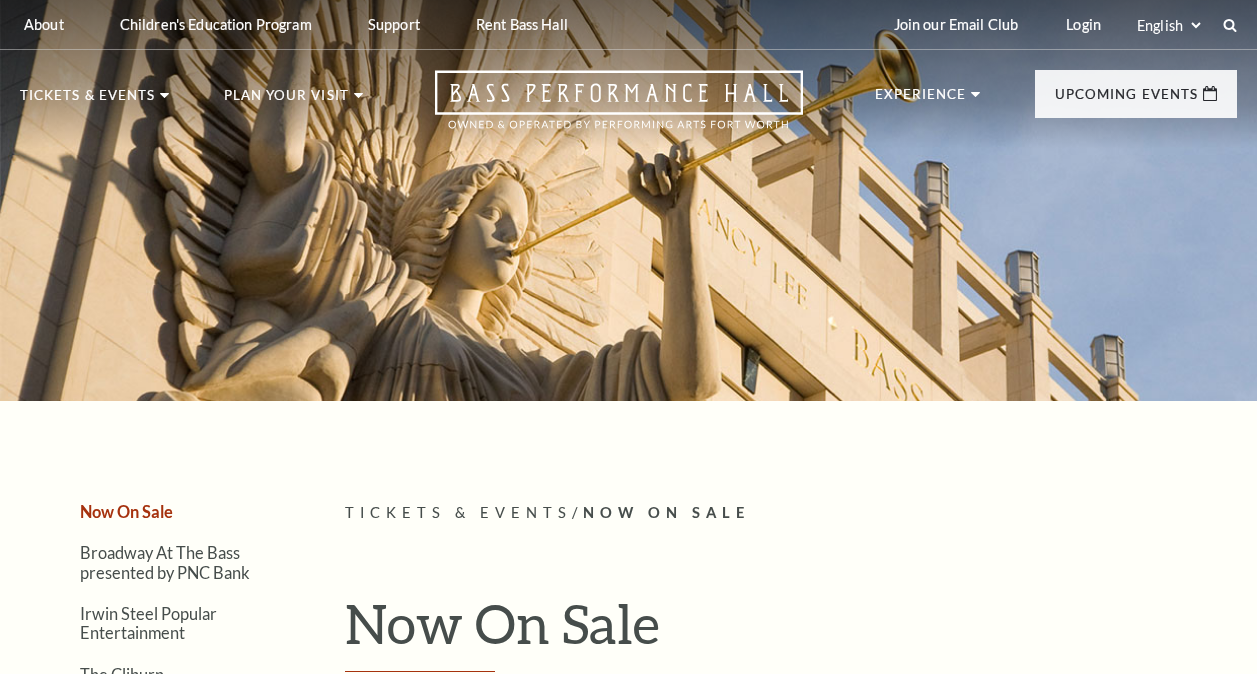 scroll, scrollTop: 0, scrollLeft: 0, axis: both 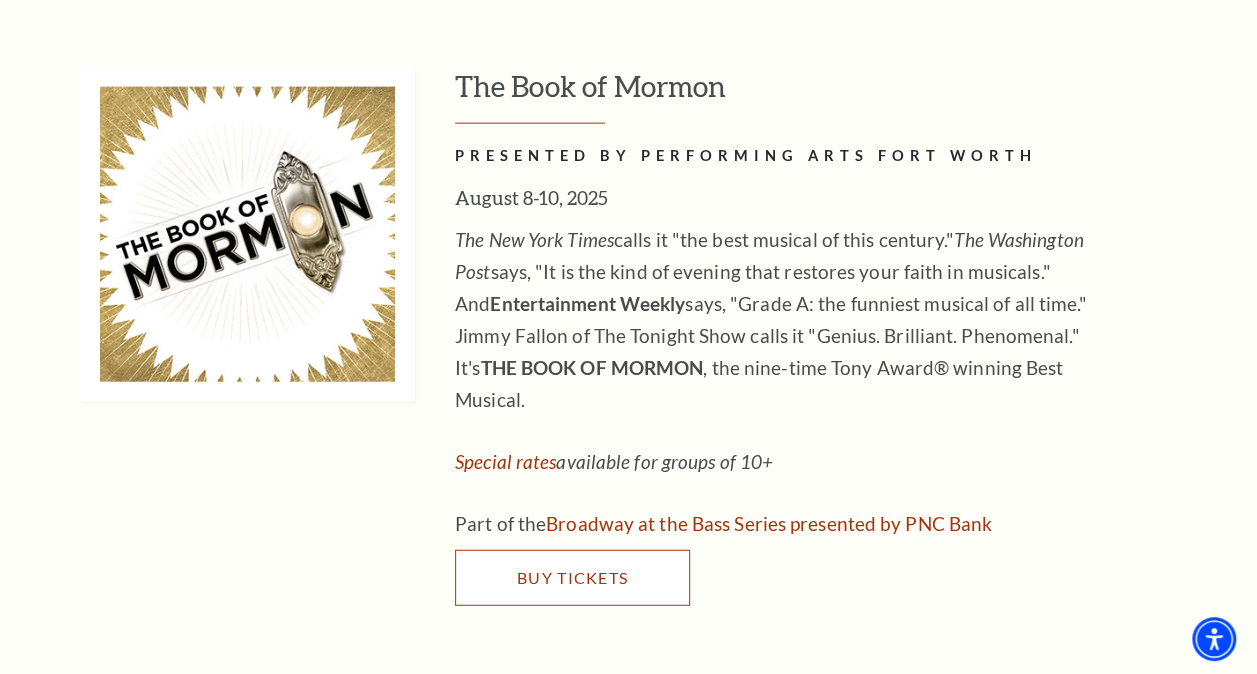 click on "Buy Tickets" at bounding box center [572, 577] 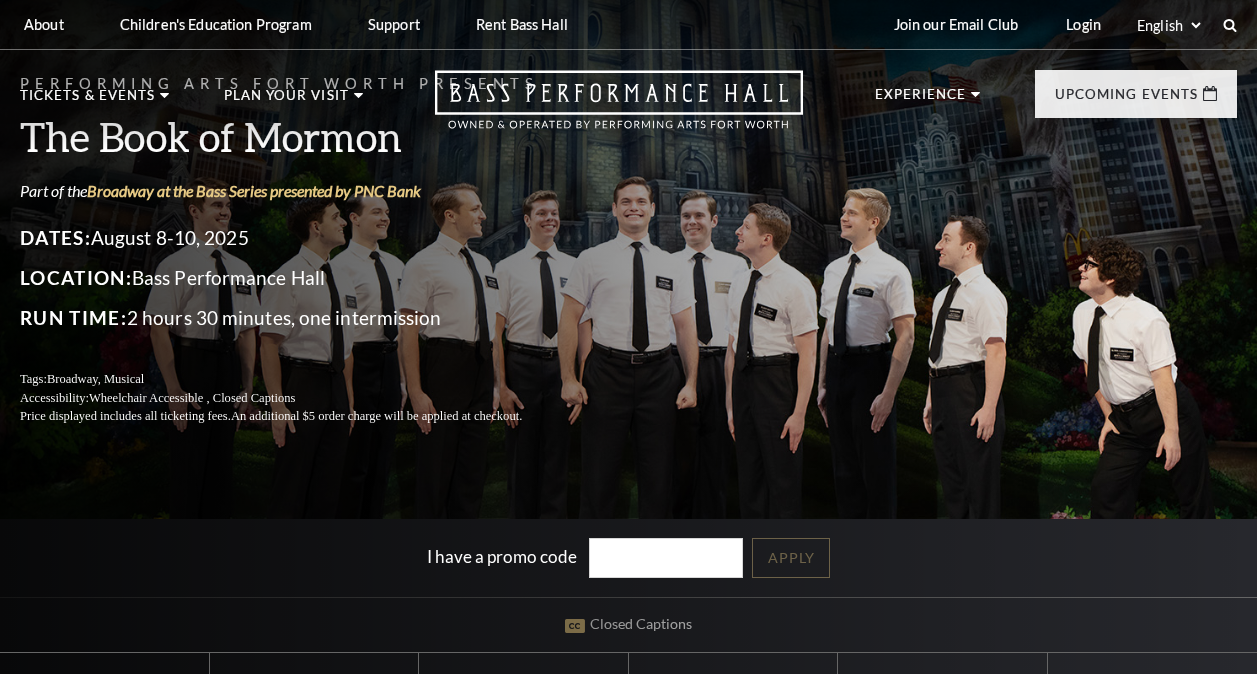 scroll, scrollTop: 0, scrollLeft: 0, axis: both 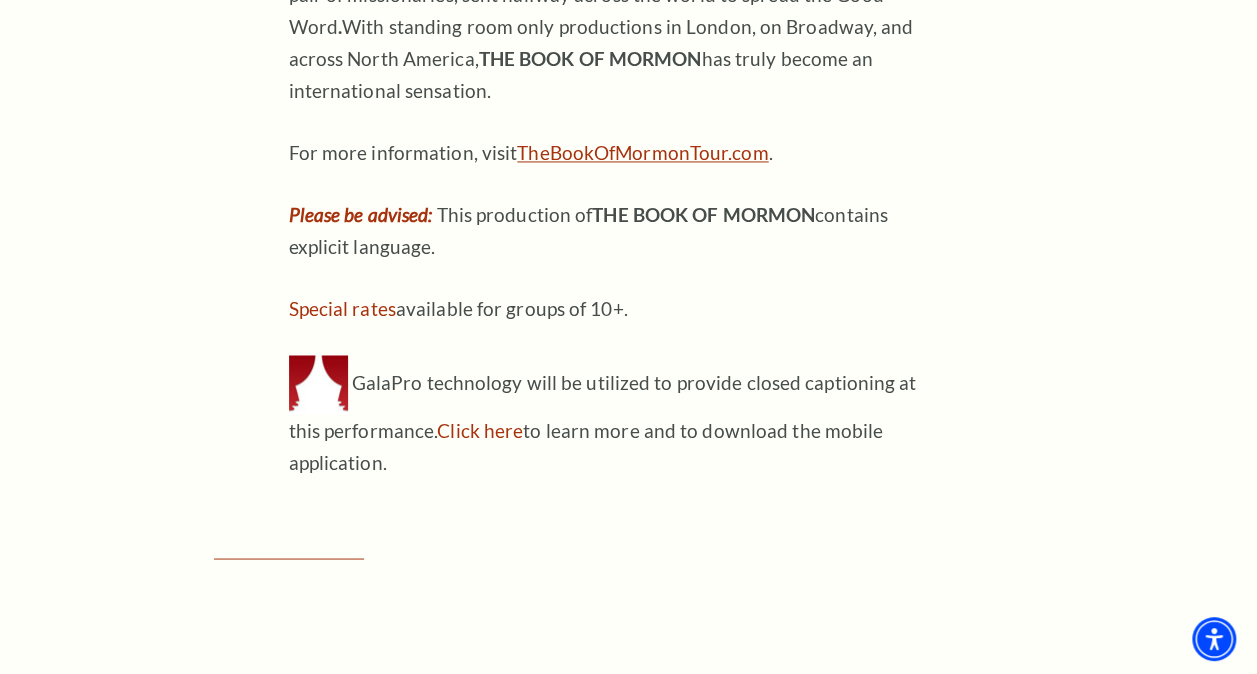 click on "TheBookOfMormonTour.com" at bounding box center [642, 152] 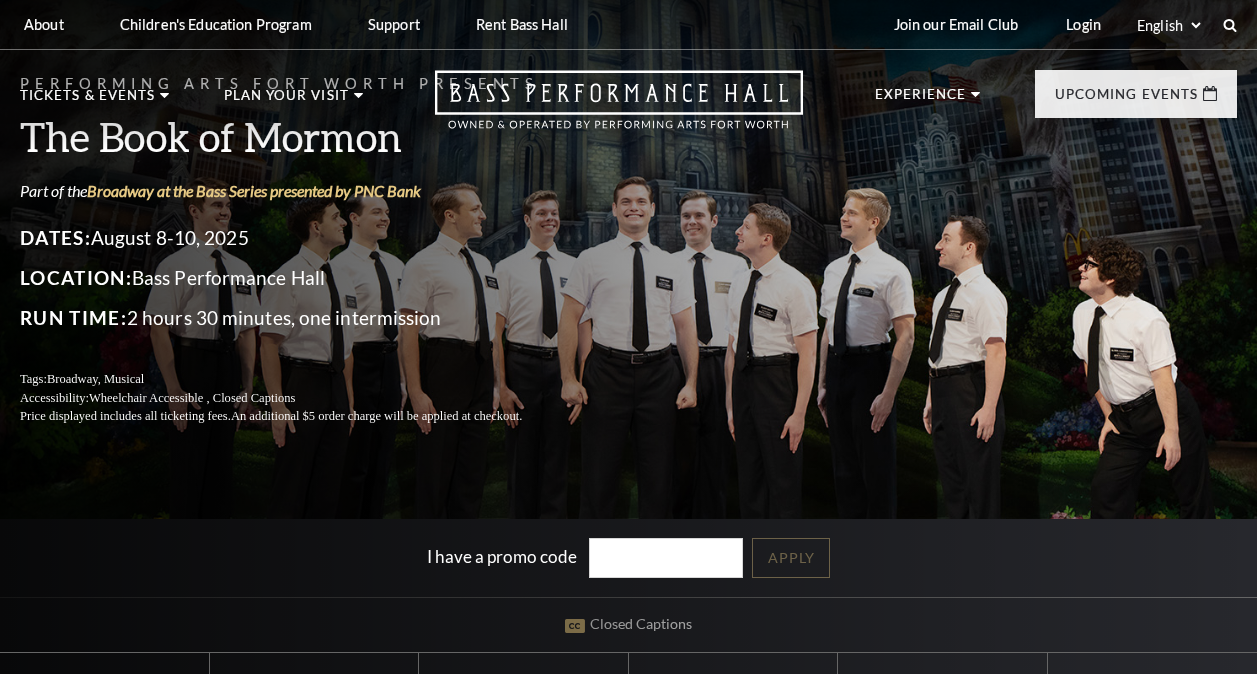 scroll, scrollTop: 0, scrollLeft: 0, axis: both 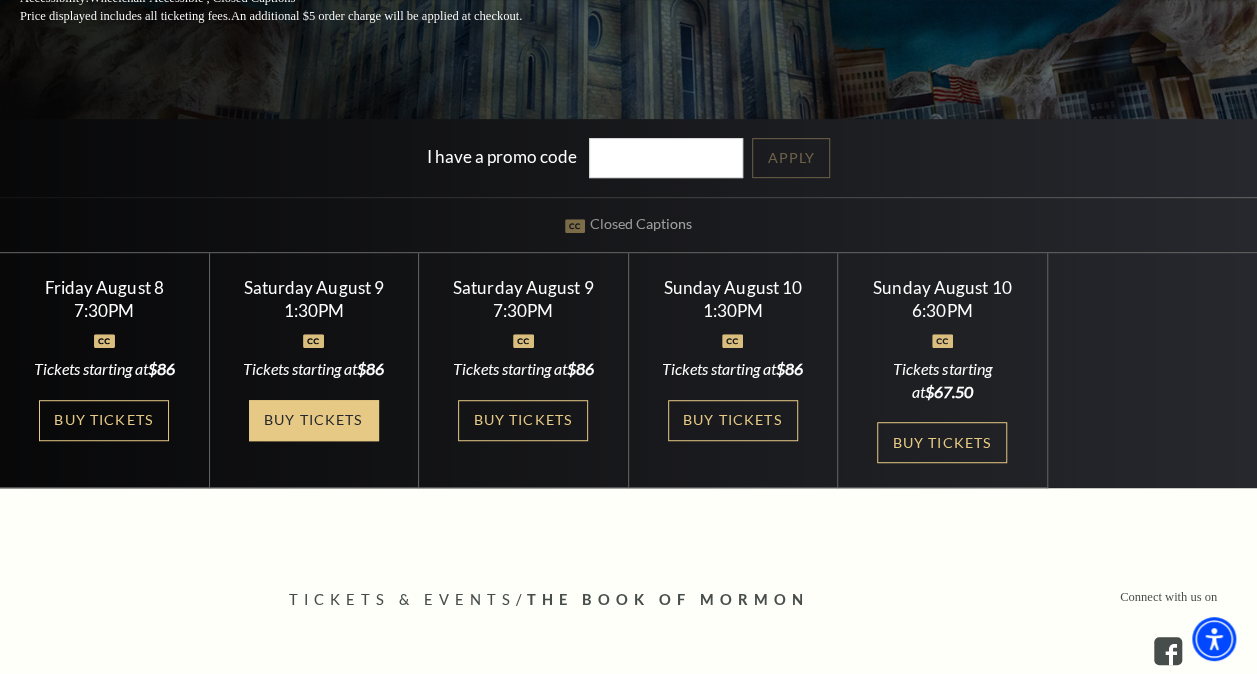 click on "Buy Tickets" at bounding box center (314, 420) 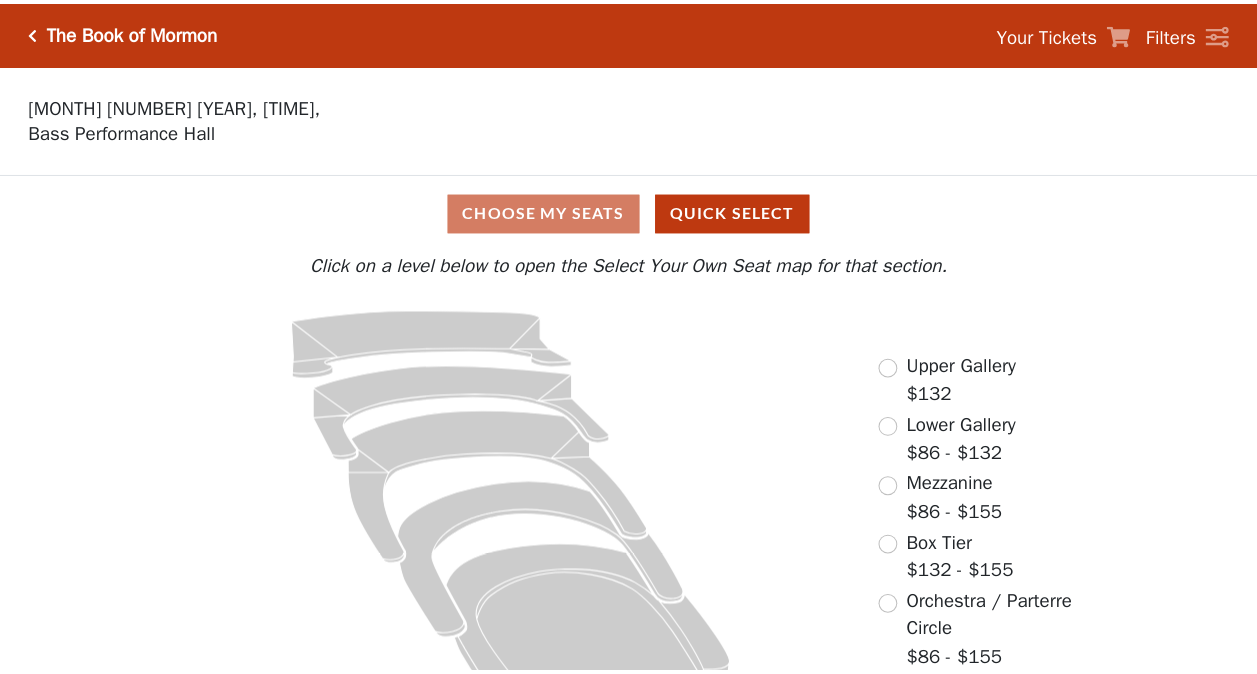 scroll, scrollTop: 0, scrollLeft: 0, axis: both 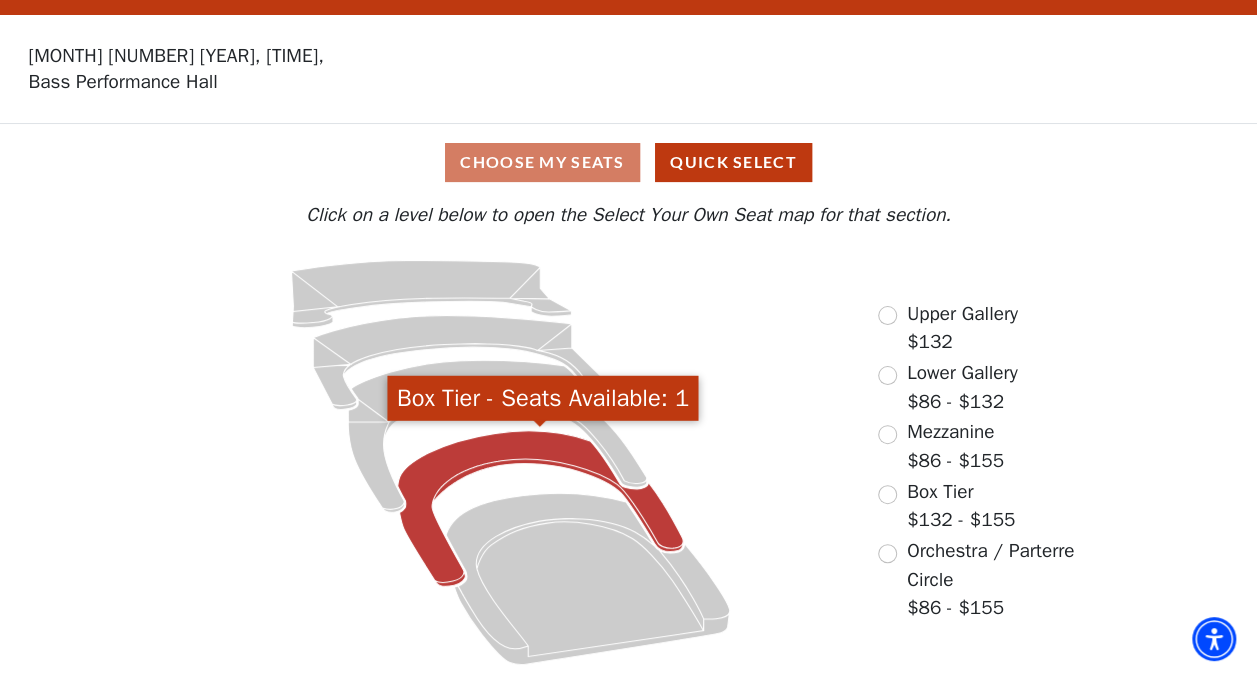 click 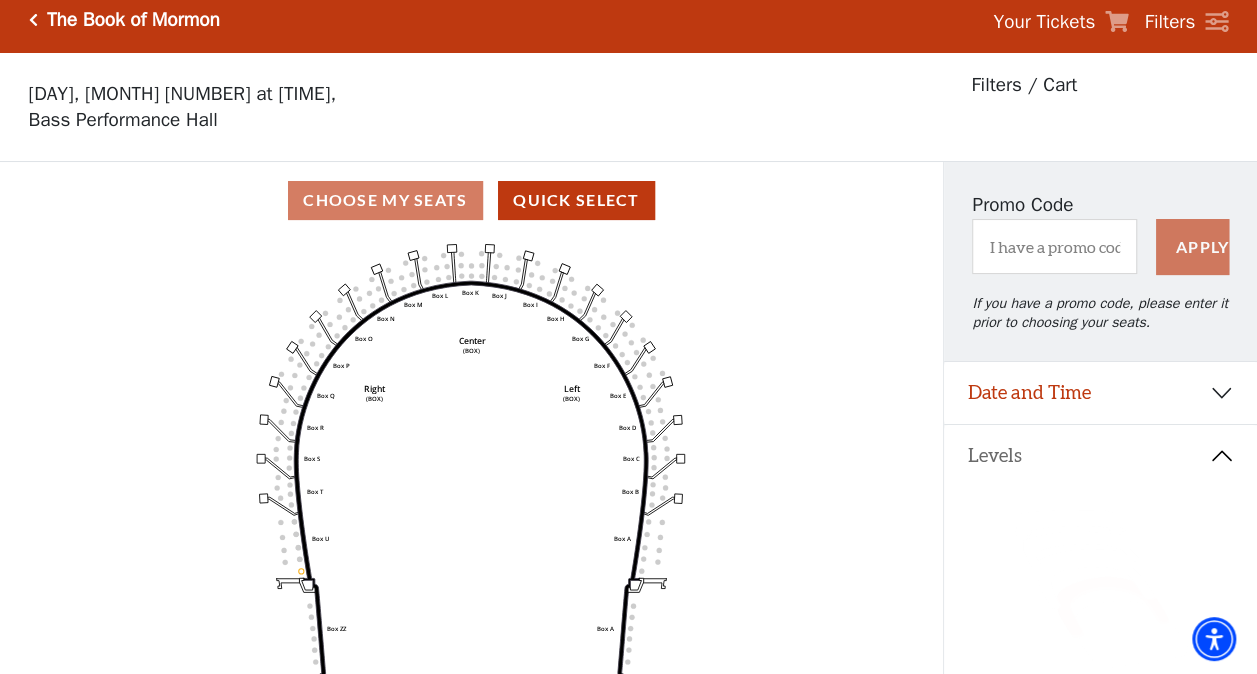 scroll, scrollTop: 92, scrollLeft: 0, axis: vertical 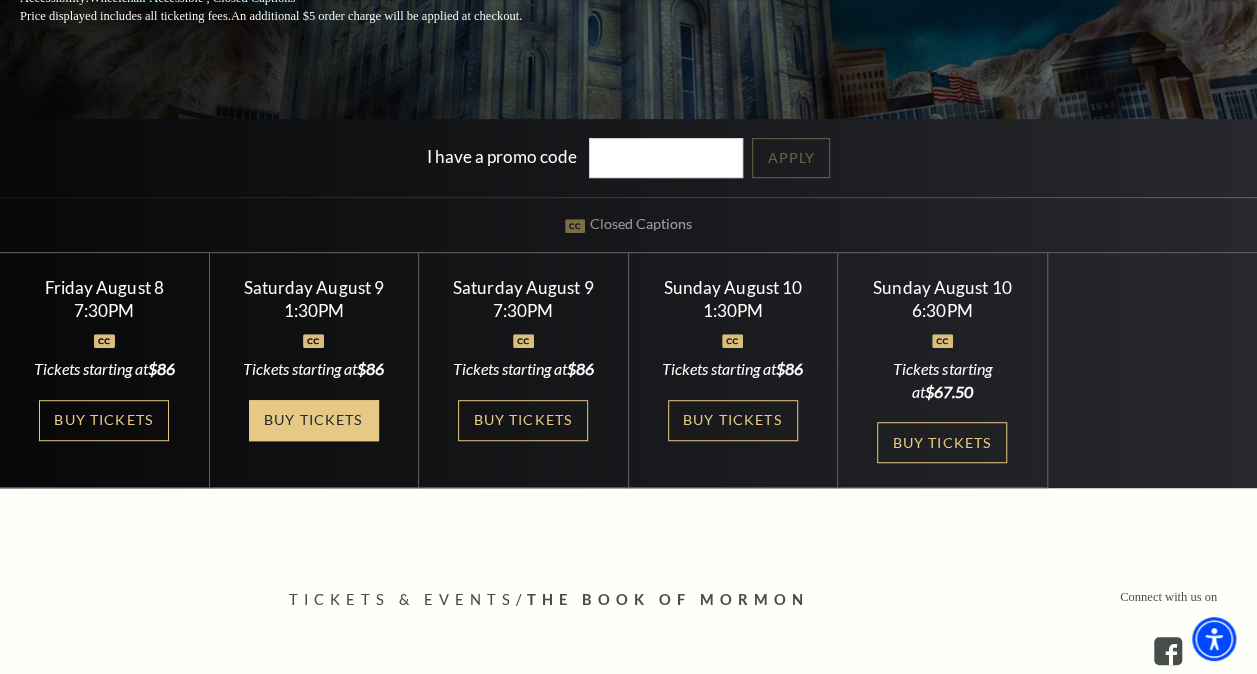 click on "Buy Tickets" at bounding box center (314, 420) 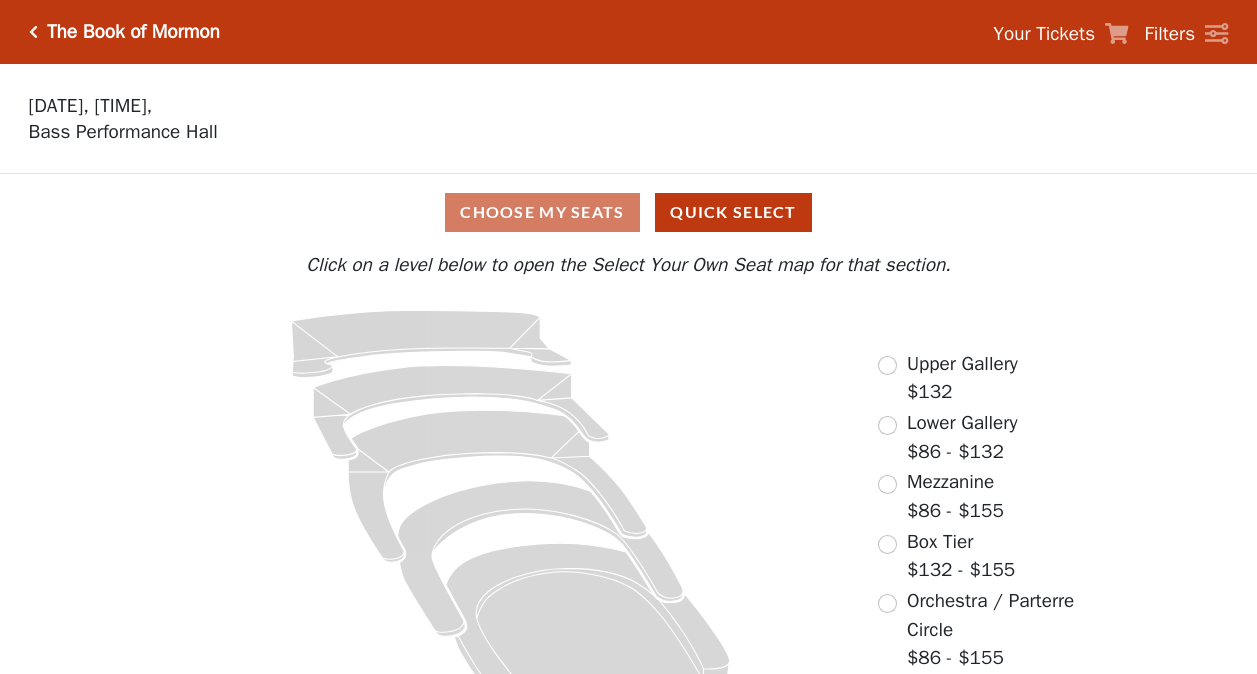 scroll, scrollTop: 0, scrollLeft: 0, axis: both 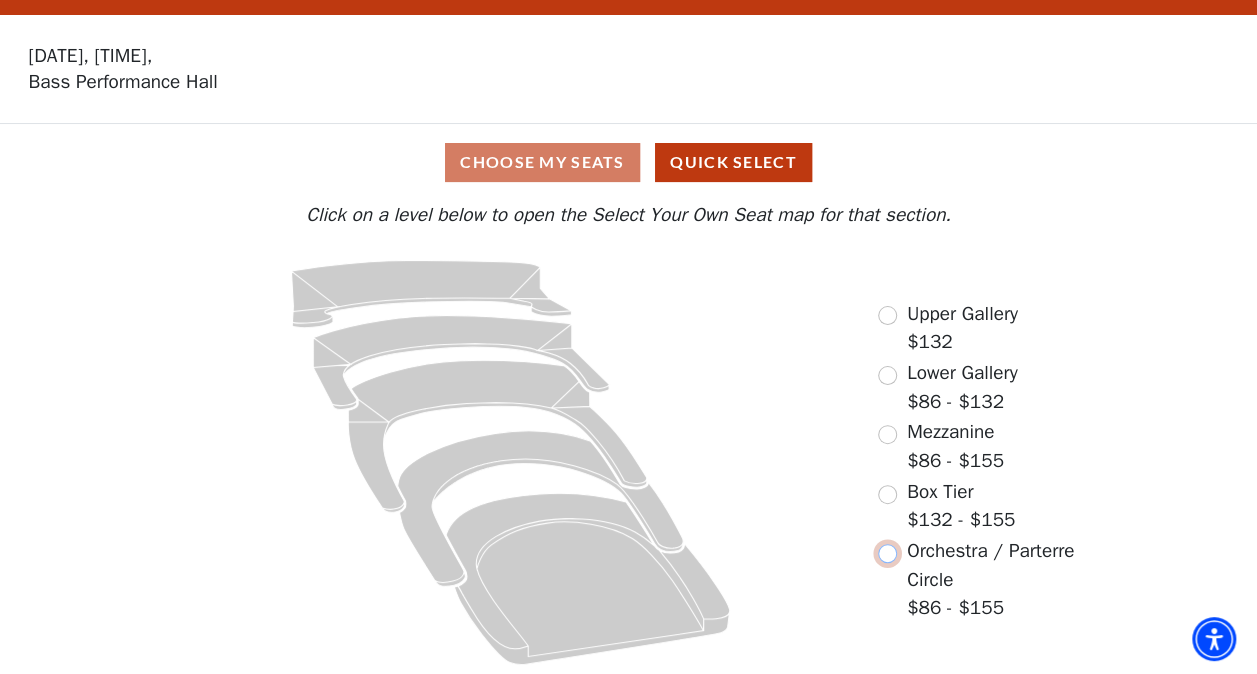 click at bounding box center (887, 553) 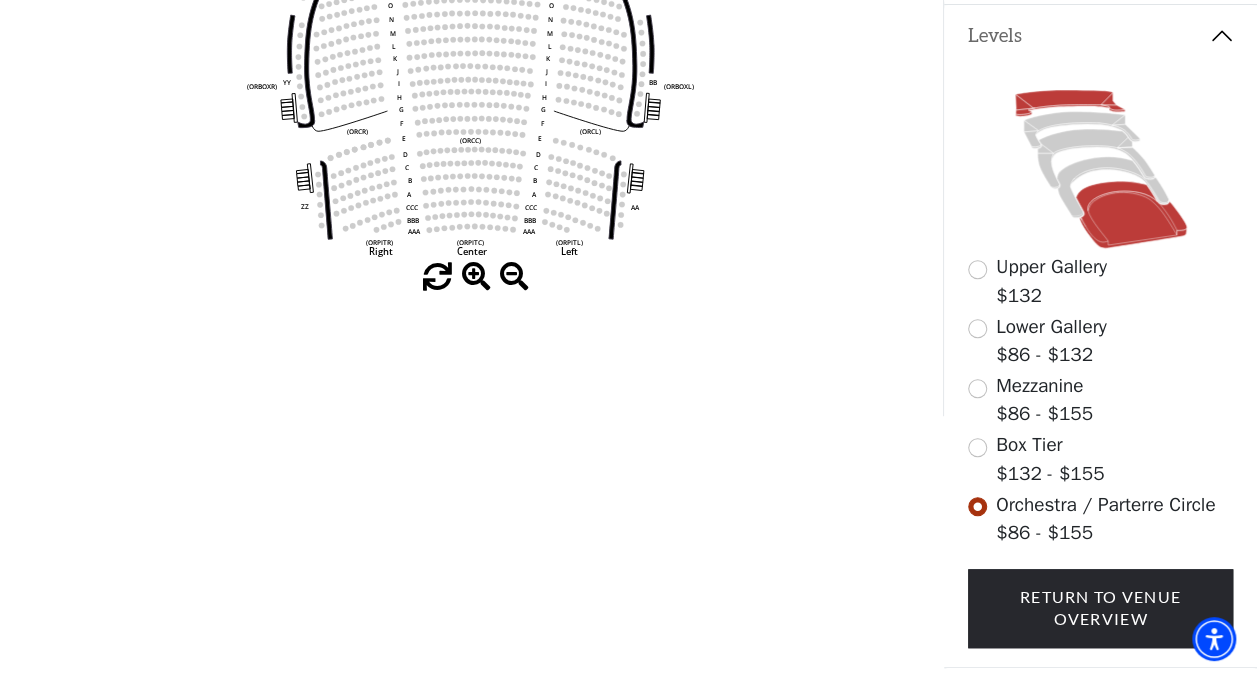 scroll, scrollTop: 492, scrollLeft: 0, axis: vertical 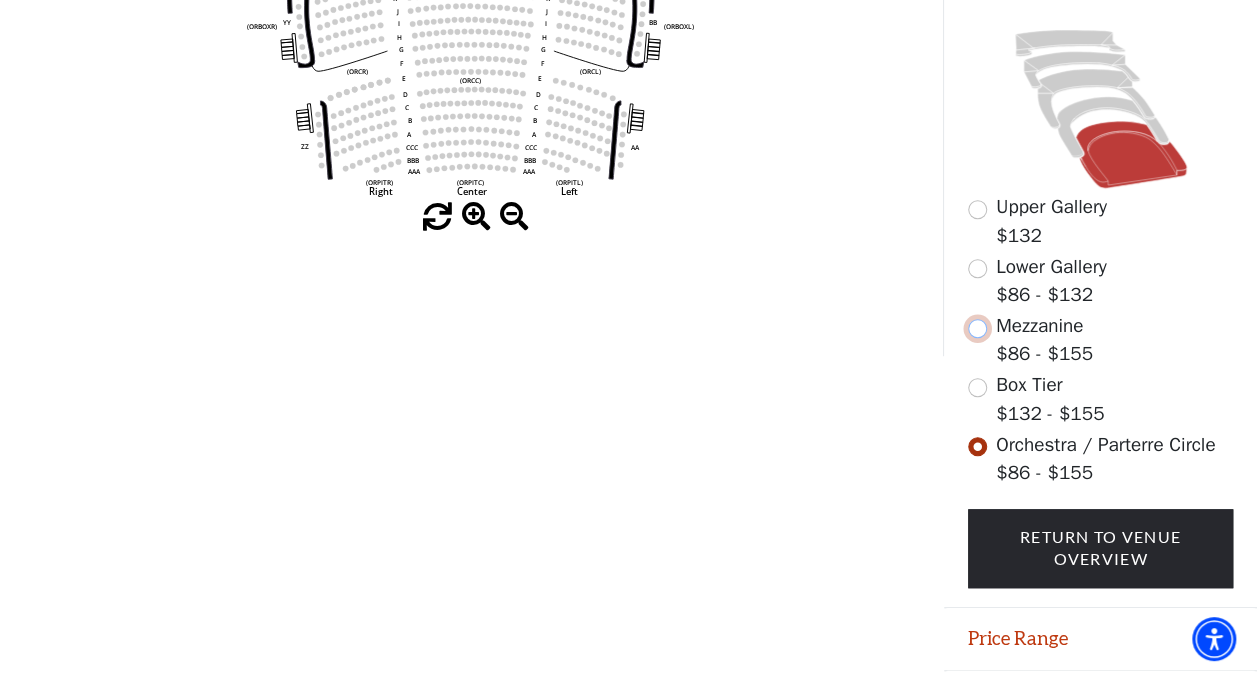click at bounding box center (977, 328) 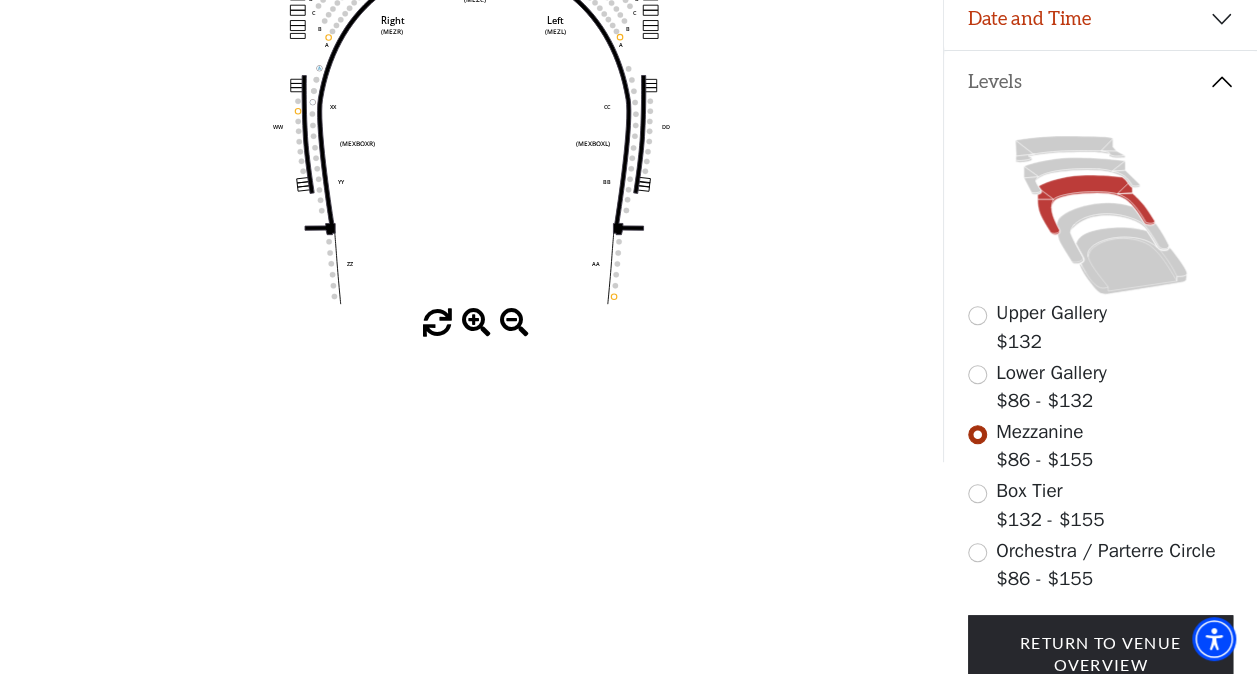 scroll, scrollTop: 392, scrollLeft: 0, axis: vertical 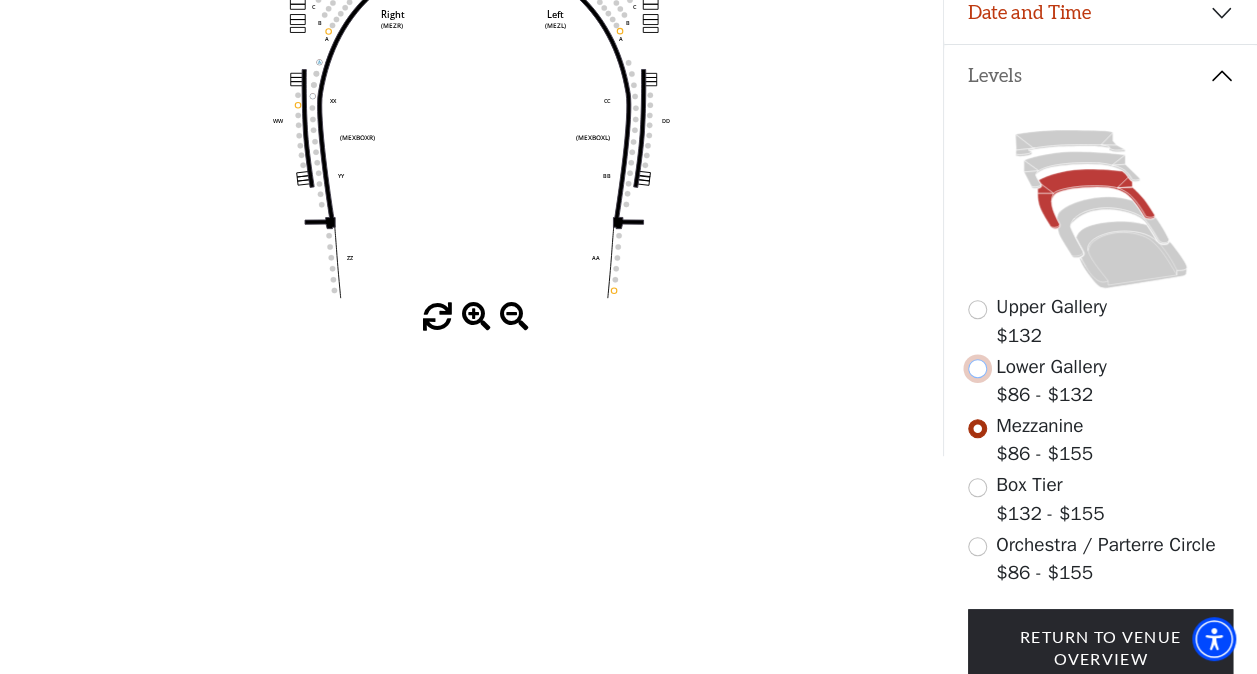 click at bounding box center [977, 368] 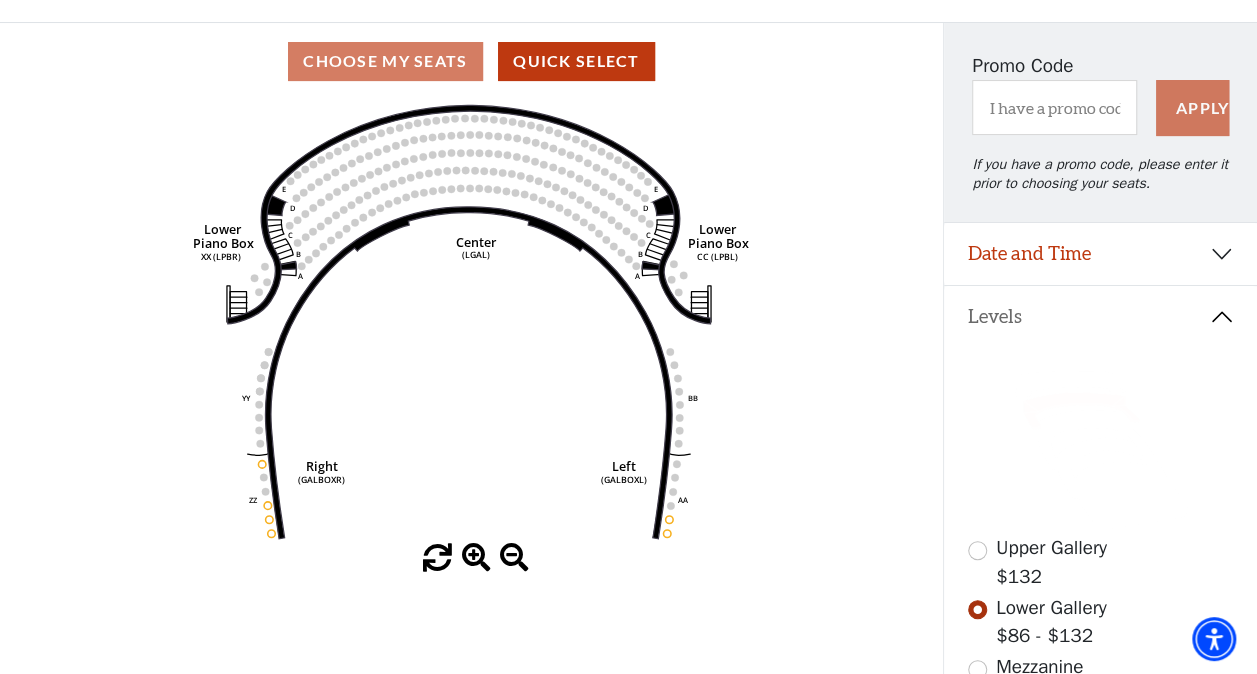 scroll, scrollTop: 192, scrollLeft: 0, axis: vertical 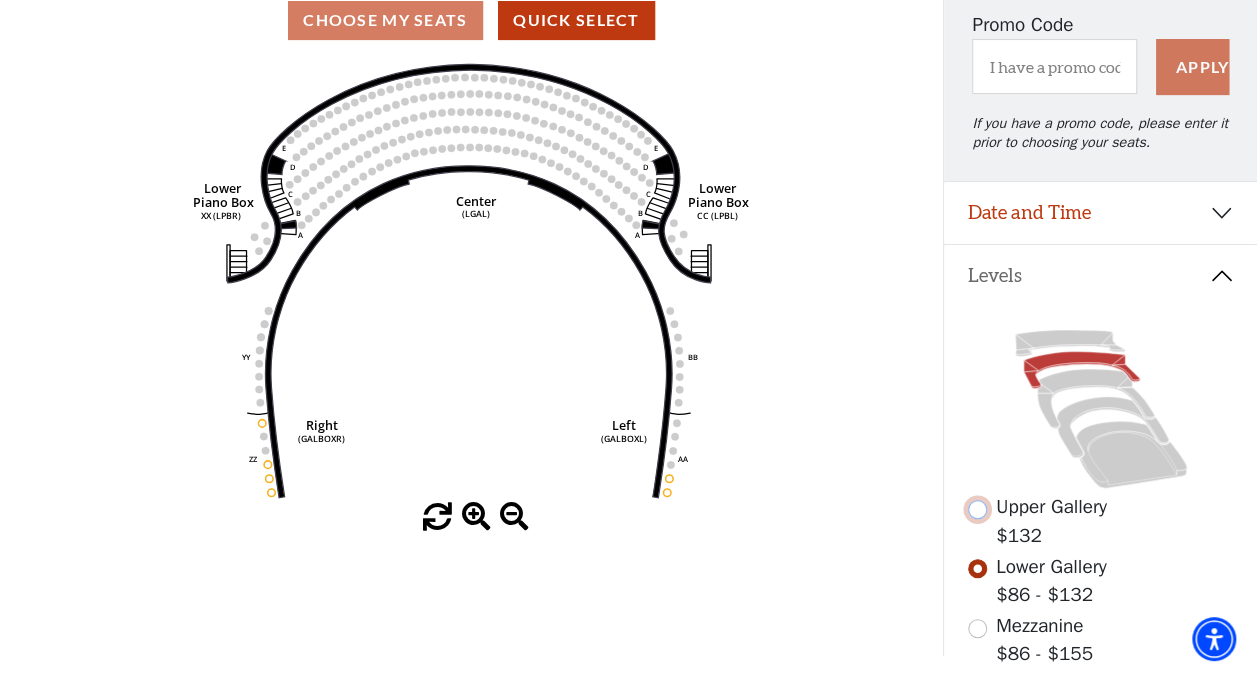 click at bounding box center [977, 509] 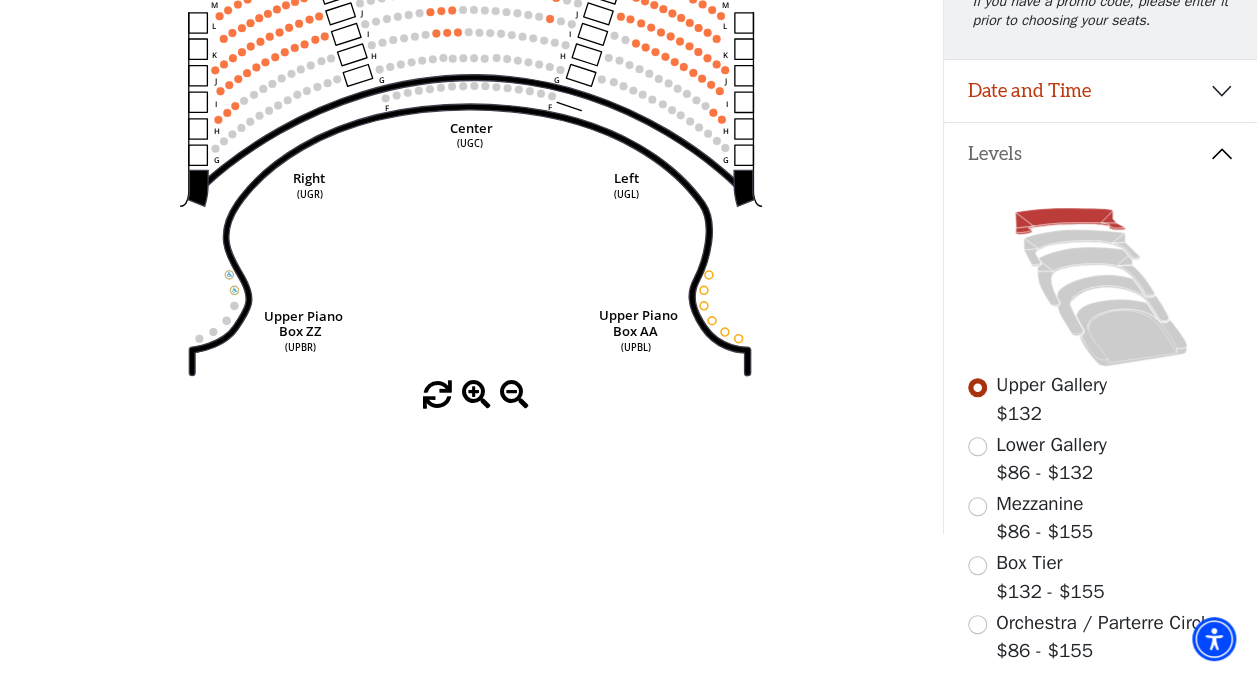 scroll, scrollTop: 345, scrollLeft: 0, axis: vertical 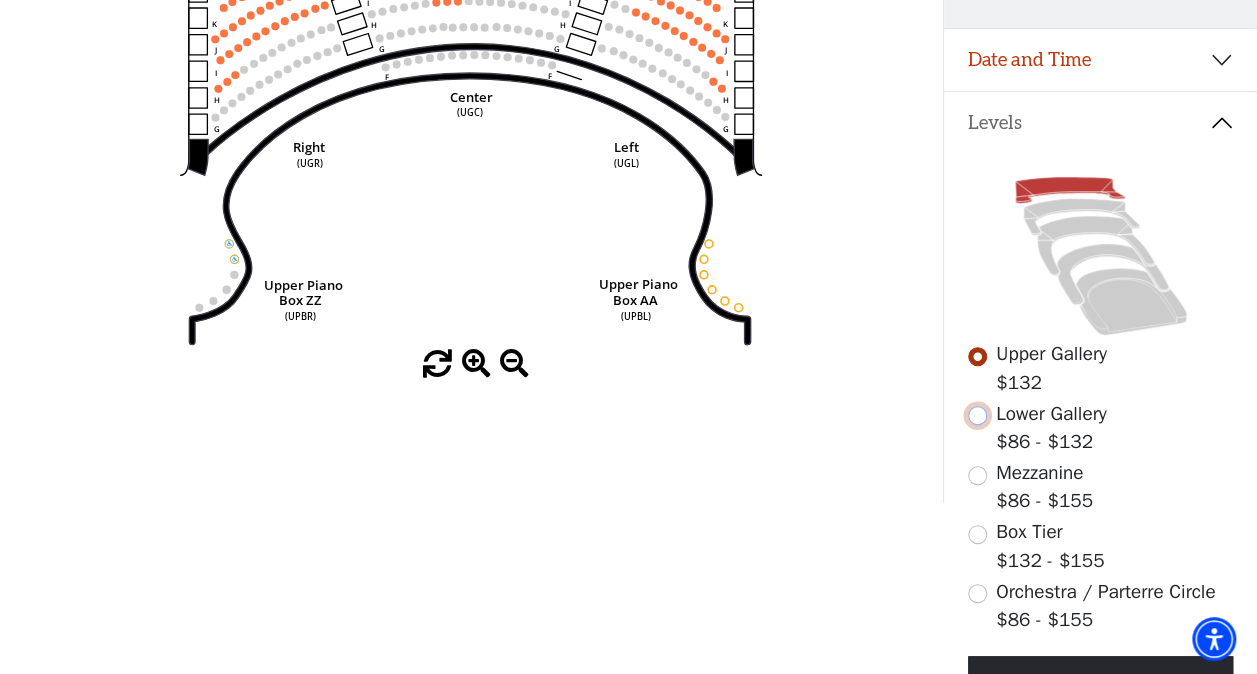 click at bounding box center (977, 415) 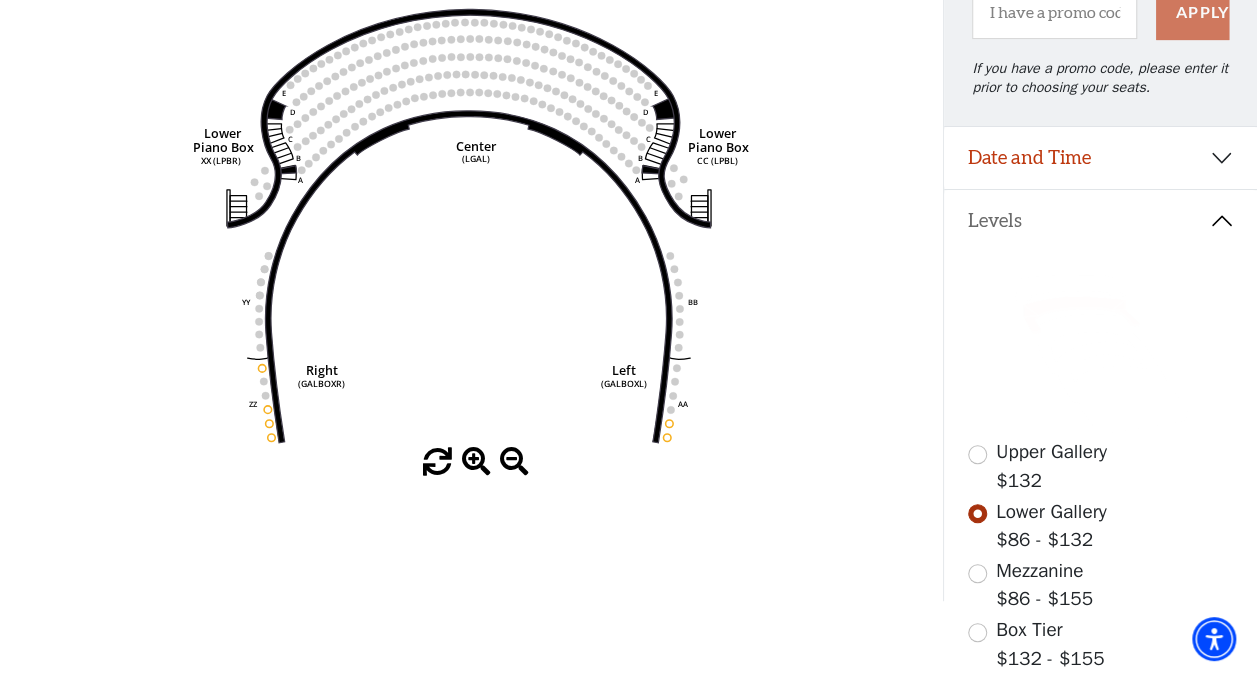 scroll, scrollTop: 292, scrollLeft: 0, axis: vertical 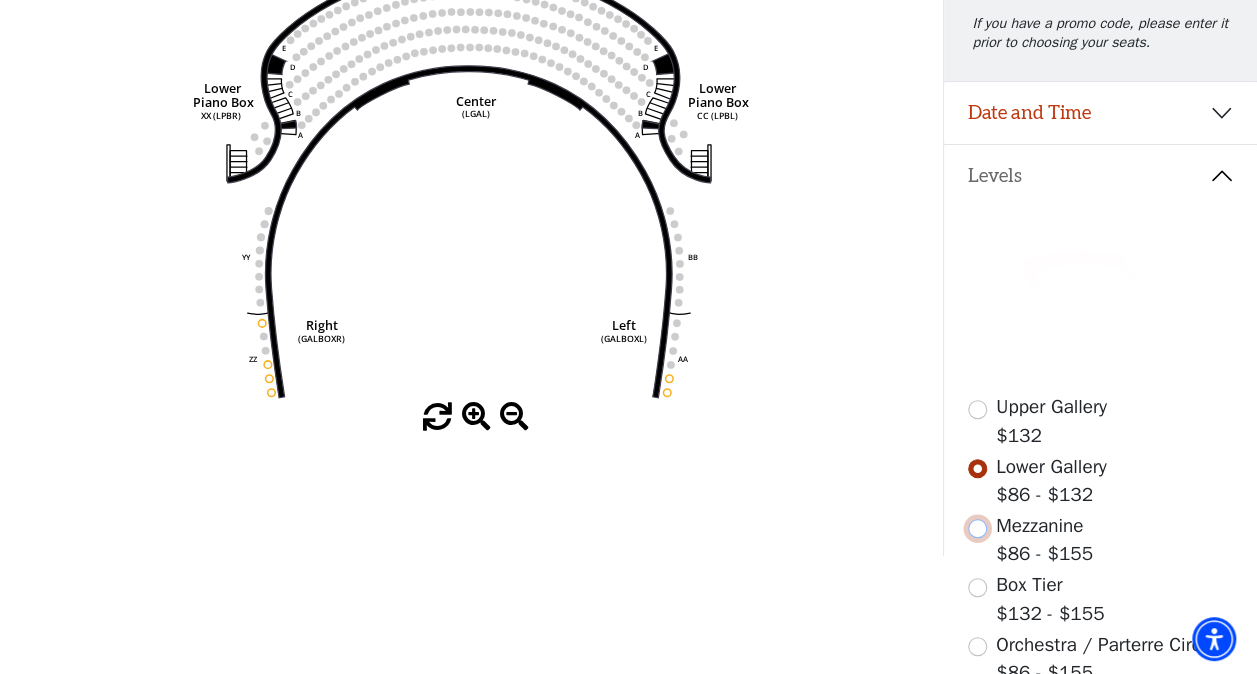 click at bounding box center [977, 528] 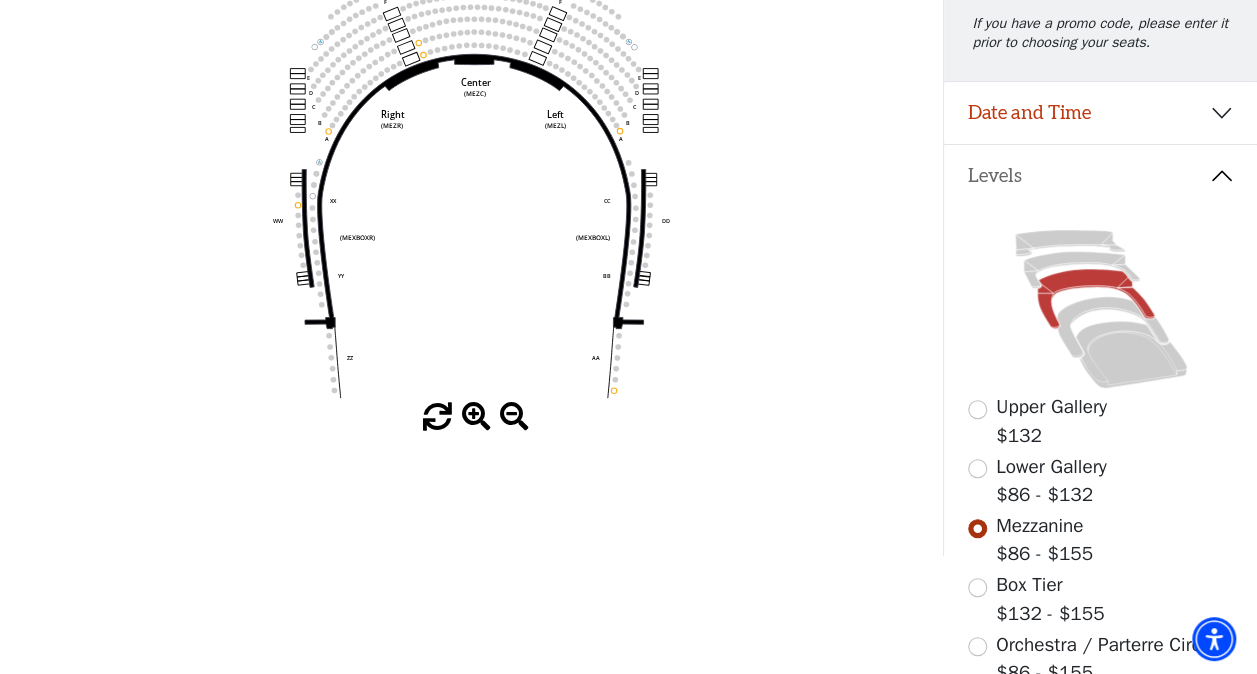 scroll, scrollTop: 292, scrollLeft: 0, axis: vertical 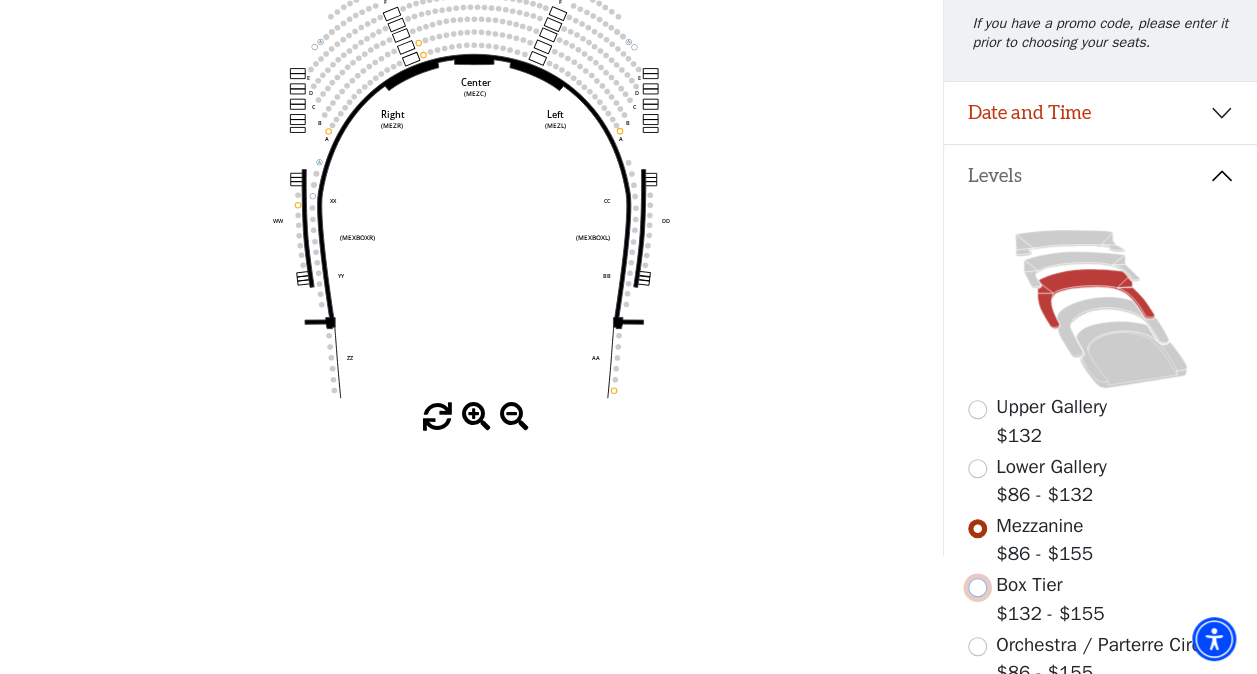 click at bounding box center [977, 587] 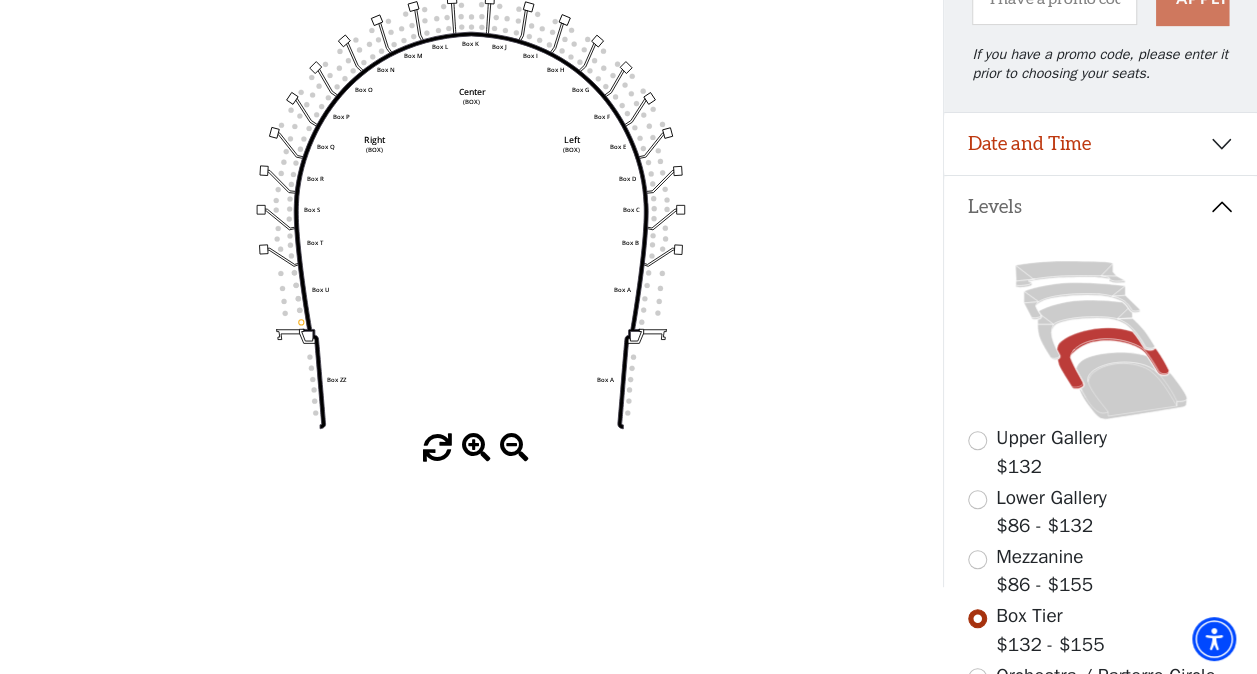 scroll, scrollTop: 292, scrollLeft: 0, axis: vertical 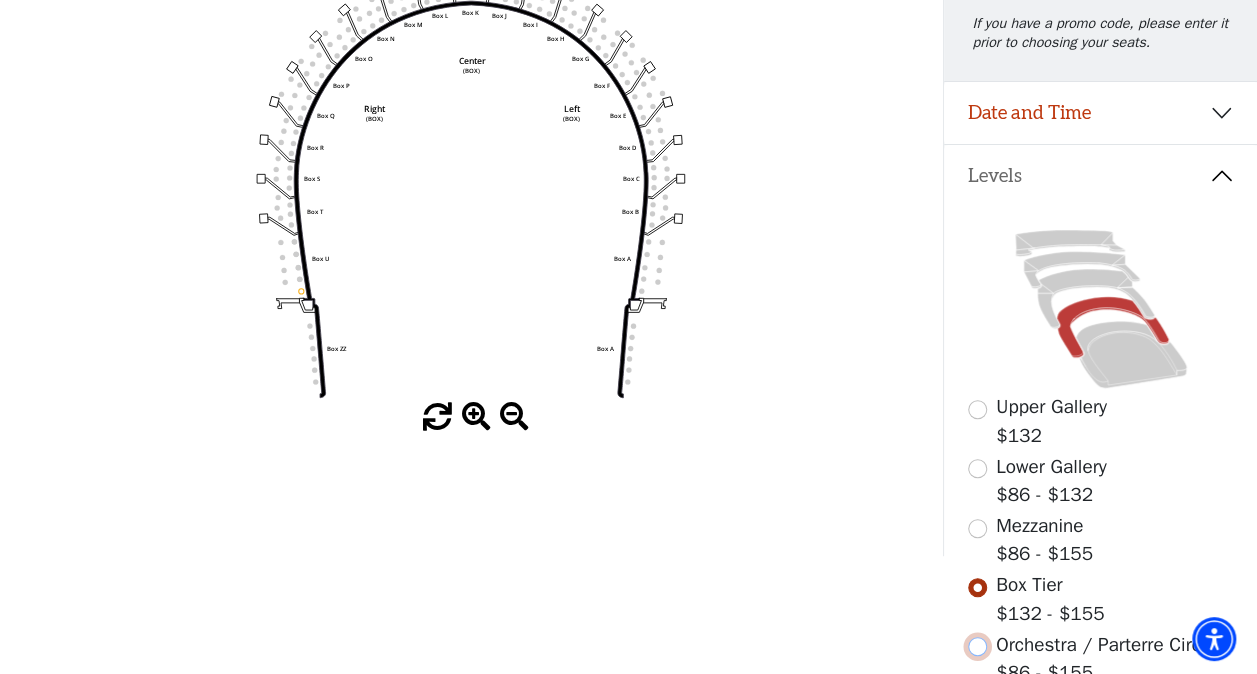 click at bounding box center [977, 646] 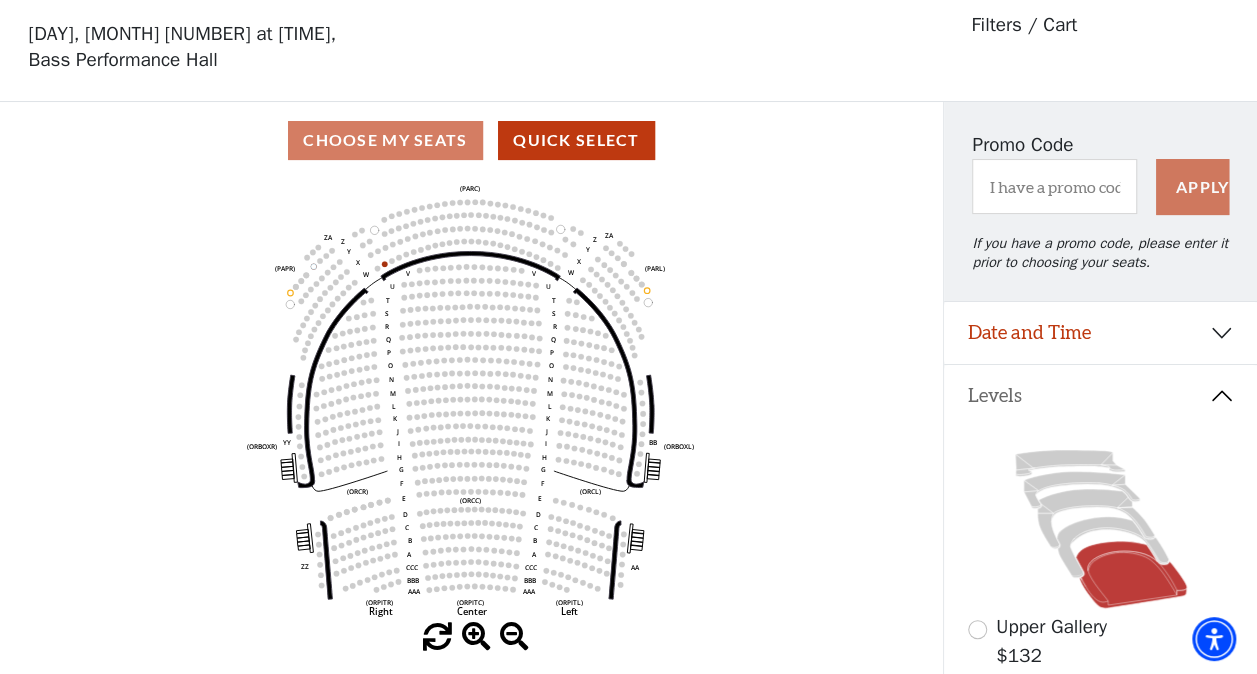 scroll, scrollTop: 92, scrollLeft: 0, axis: vertical 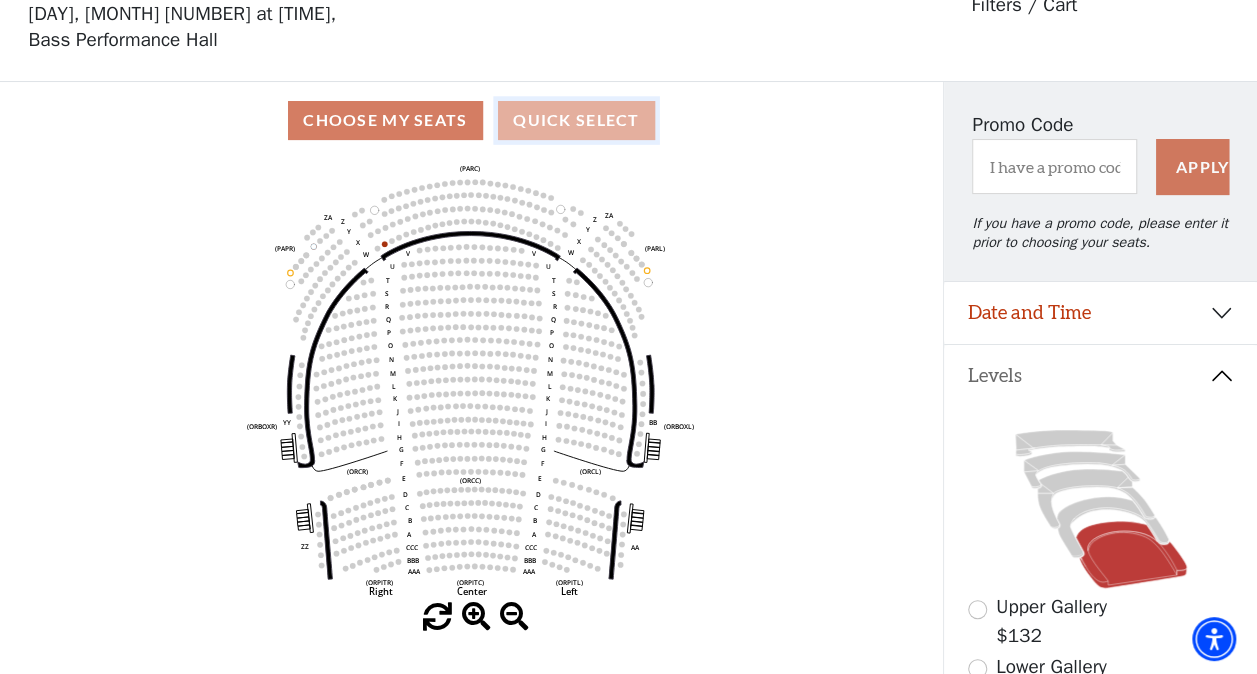 click on "Quick Select" at bounding box center (576, 120) 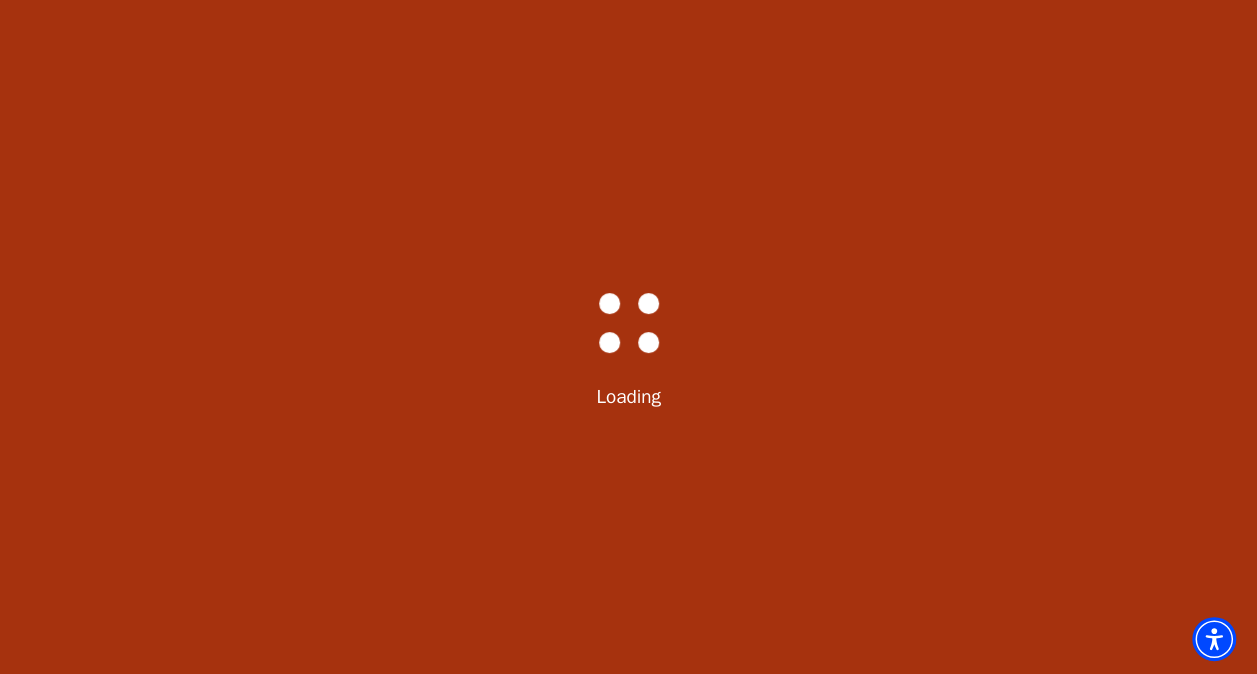 scroll, scrollTop: 0, scrollLeft: 0, axis: both 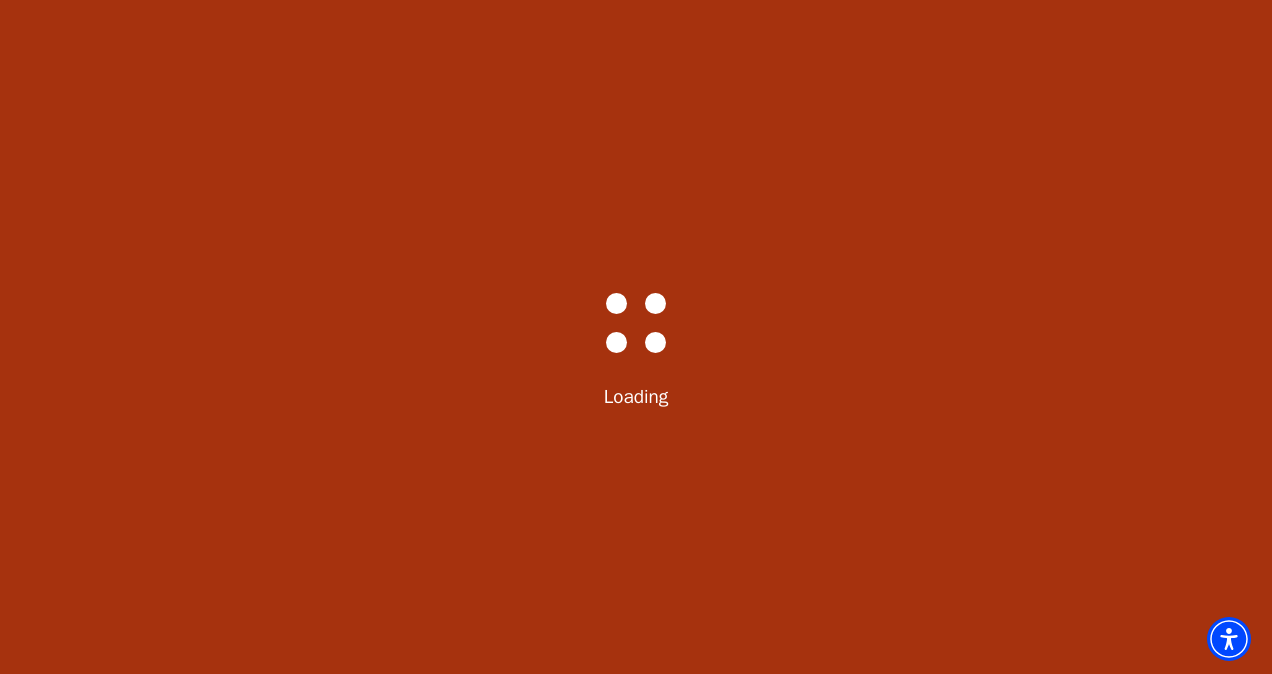 select on "6286" 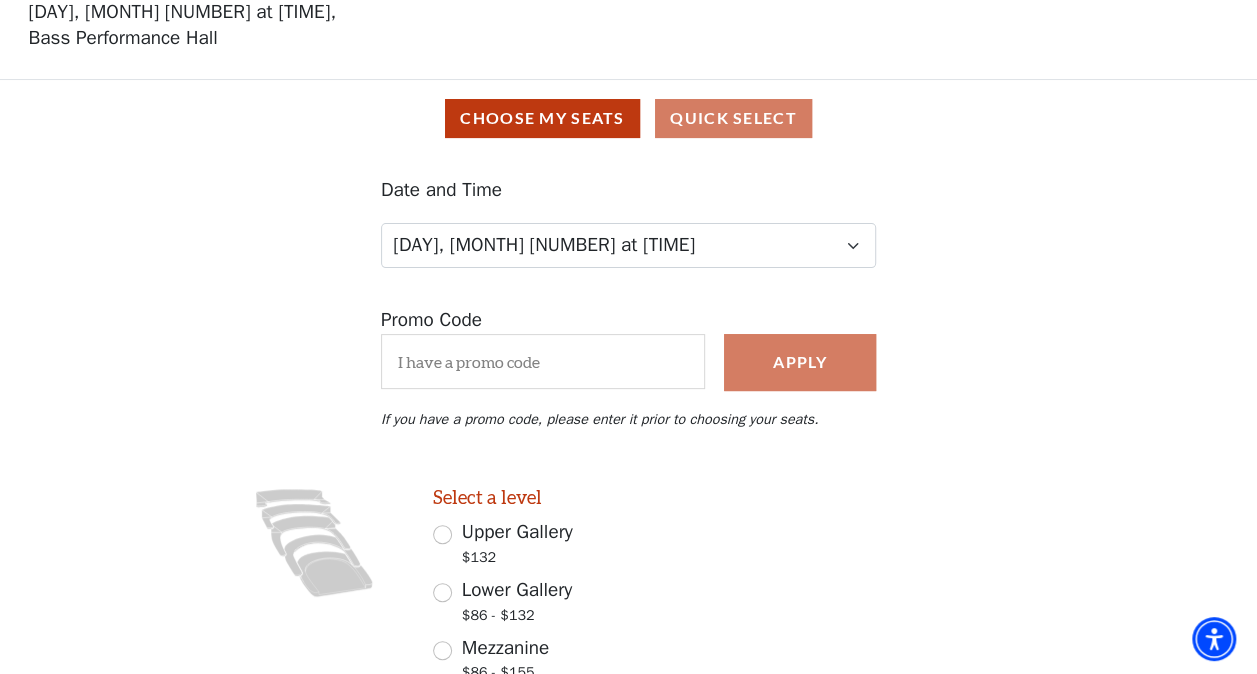 scroll, scrollTop: 0, scrollLeft: 0, axis: both 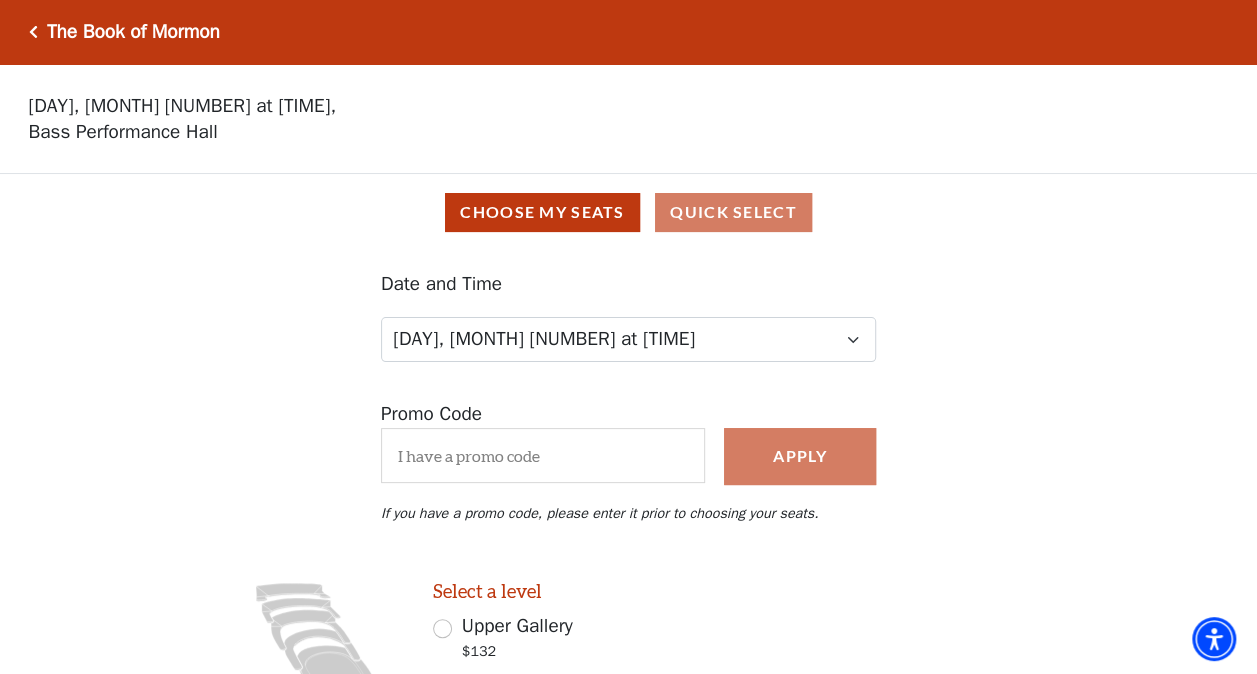 click on "Choose My Seats
Quick Select" at bounding box center [628, 212] 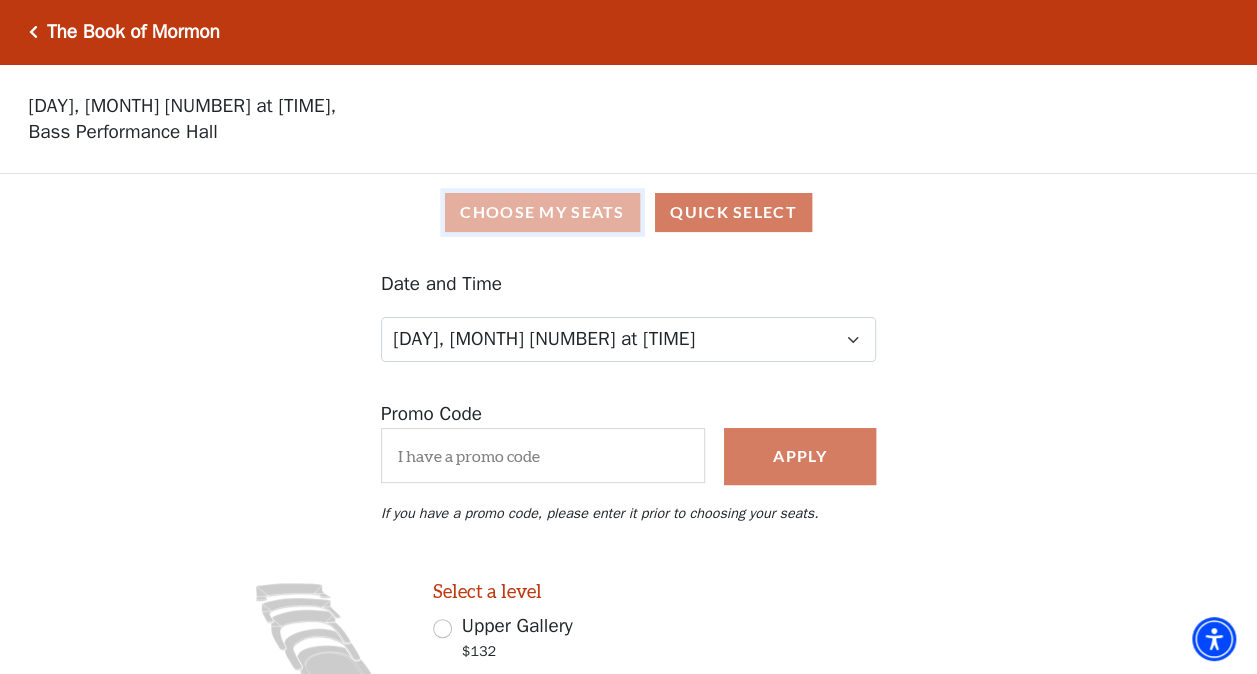 click on "Choose My Seats" at bounding box center (542, 212) 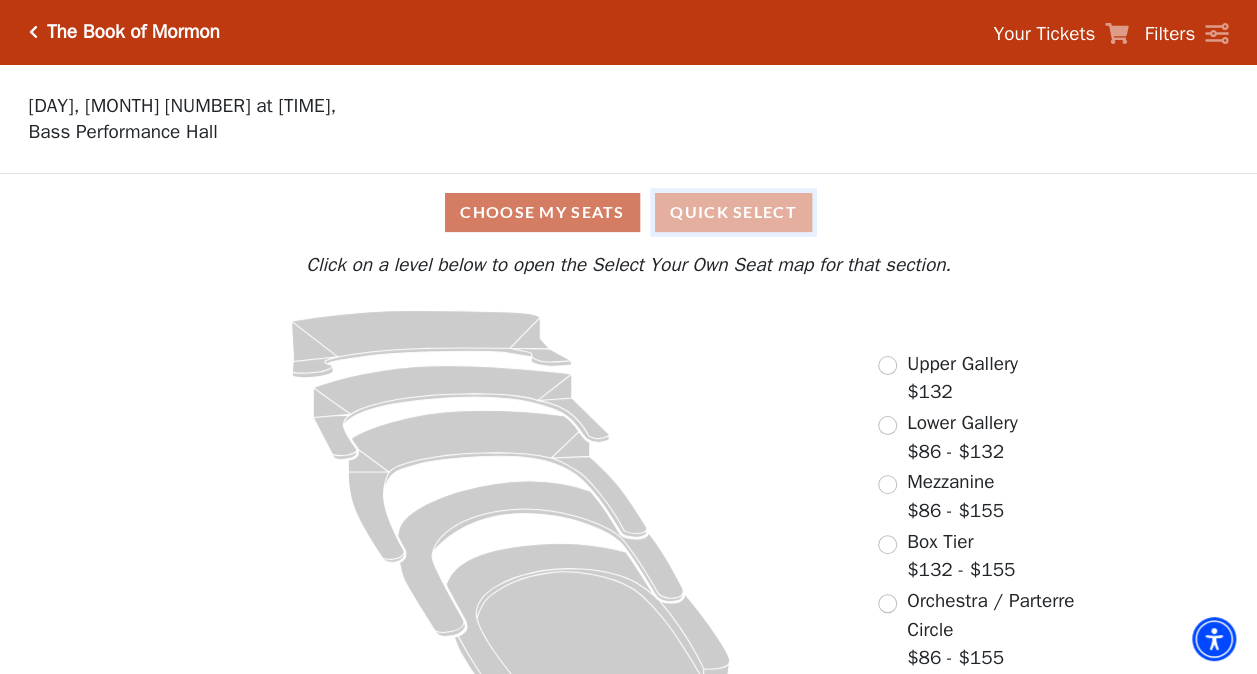 click on "Quick Select" at bounding box center (733, 212) 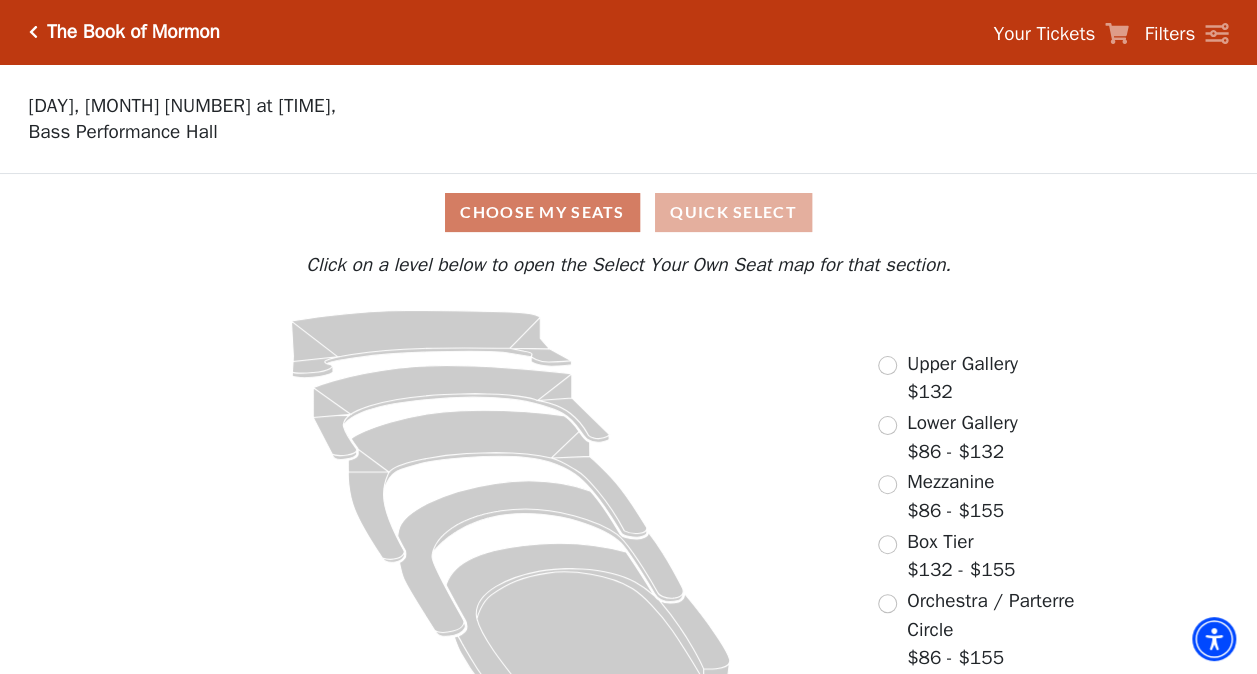 select on "6286" 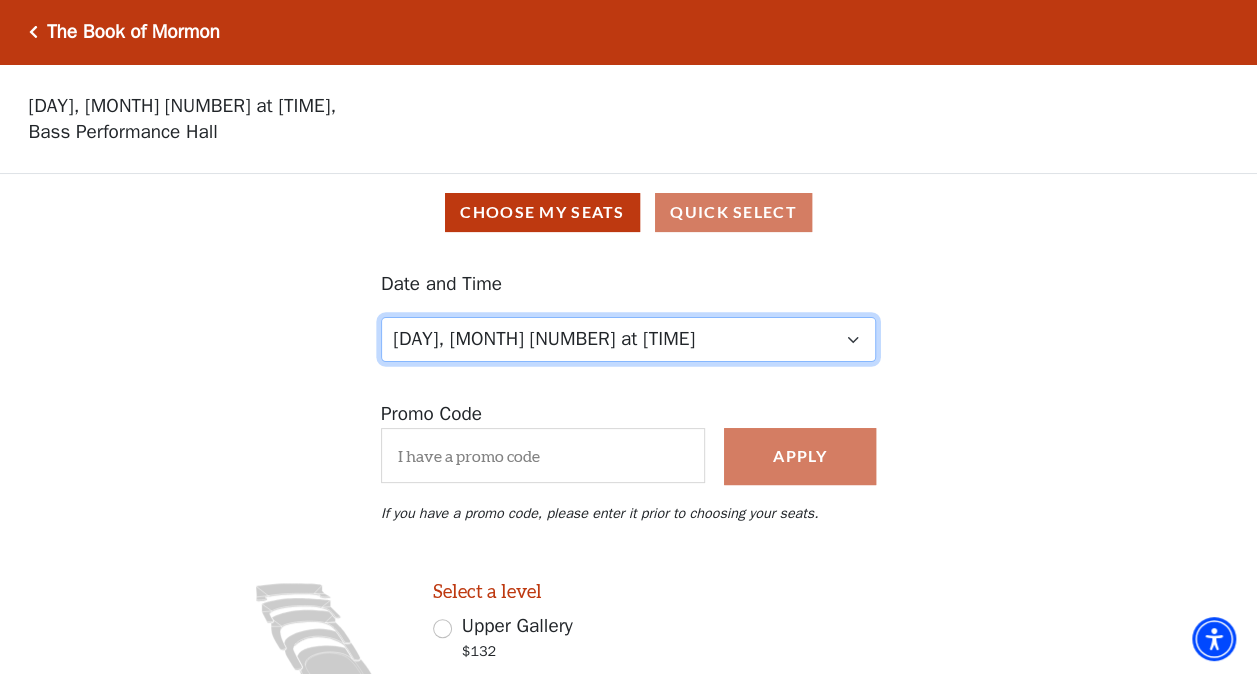 click on "Friday, August 8 at 7:30 PM Saturday, August 9 at 1:30 PM Saturday, August 9 at 7:30 PM Sunday, August 10 at 1:30 PM Sunday, August 10 at 6:30 PM" at bounding box center [628, 339] 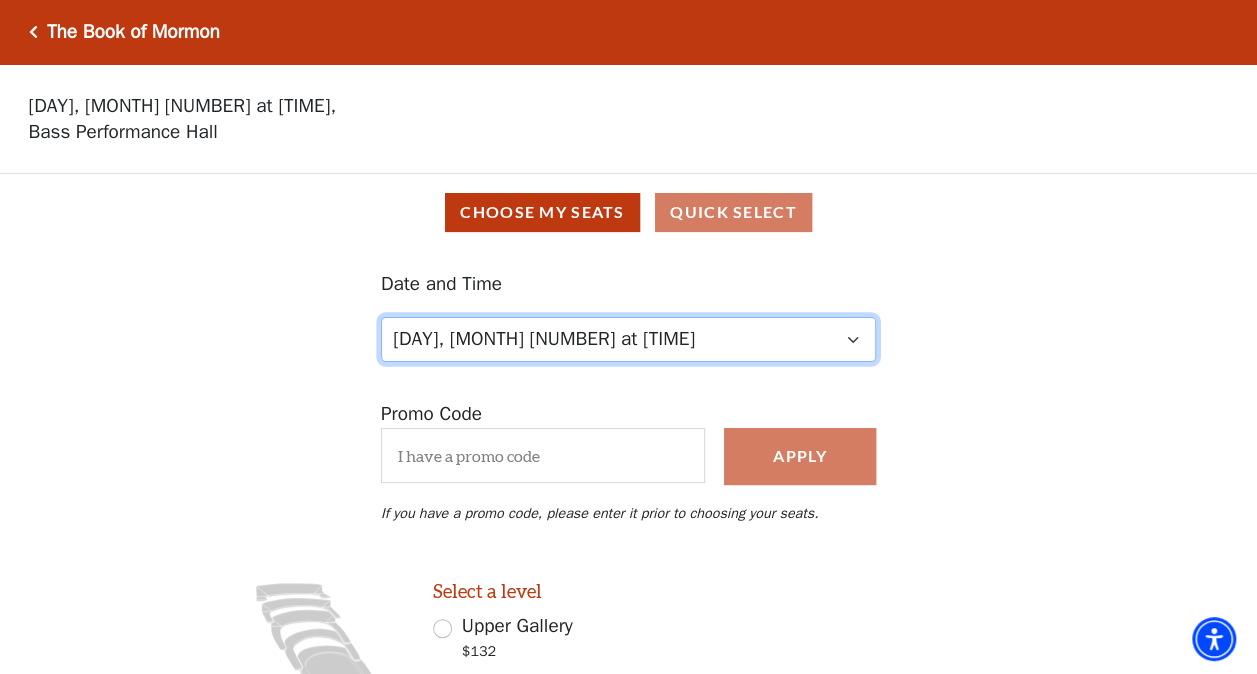 click on "Friday, August 8 at 7:30 PM Saturday, August 9 at 1:30 PM Saturday, August 9 at 7:30 PM Sunday, August 10 at 1:30 PM Sunday, August 10 at 6:30 PM" at bounding box center (628, 339) 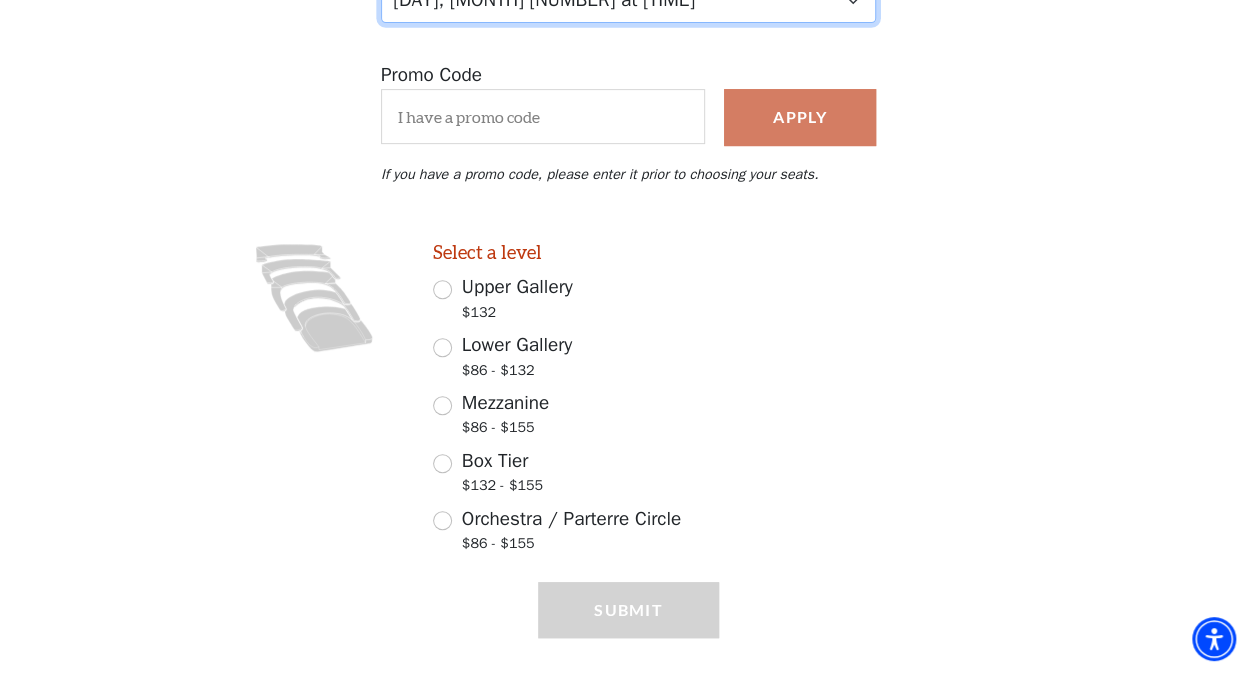 scroll, scrollTop: 375, scrollLeft: 0, axis: vertical 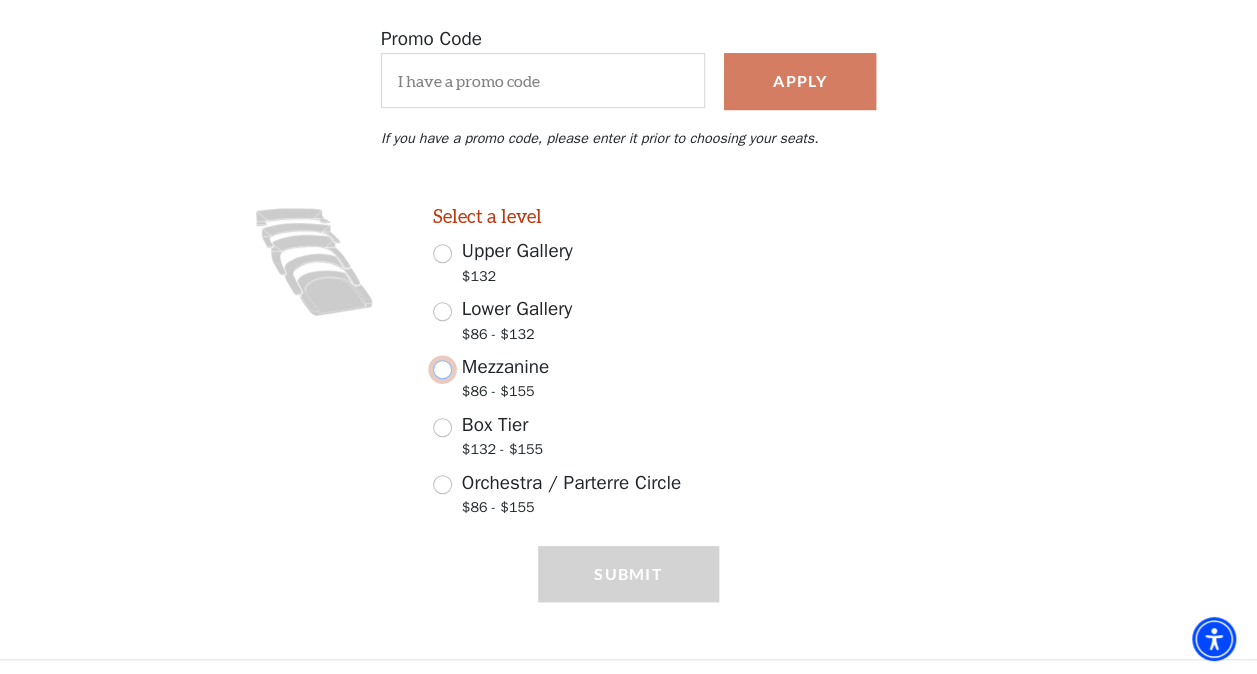 click on "Mezzanine     $86 - $155" at bounding box center [442, 369] 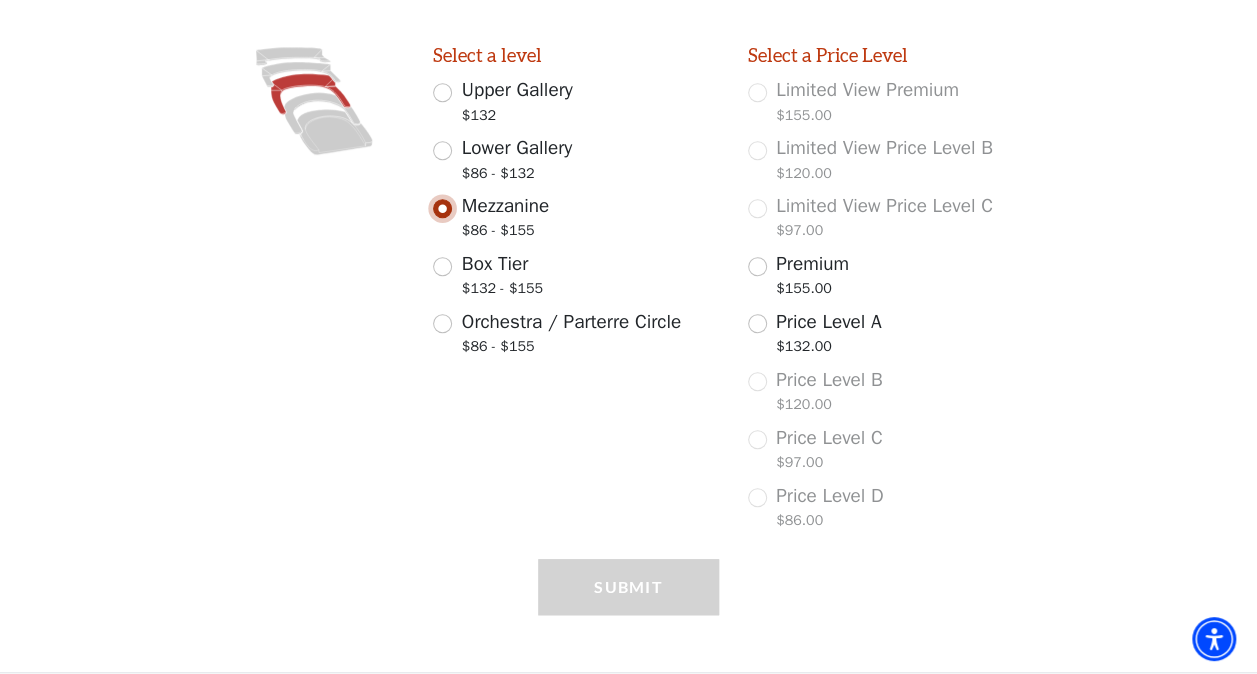 scroll, scrollTop: 549, scrollLeft: 0, axis: vertical 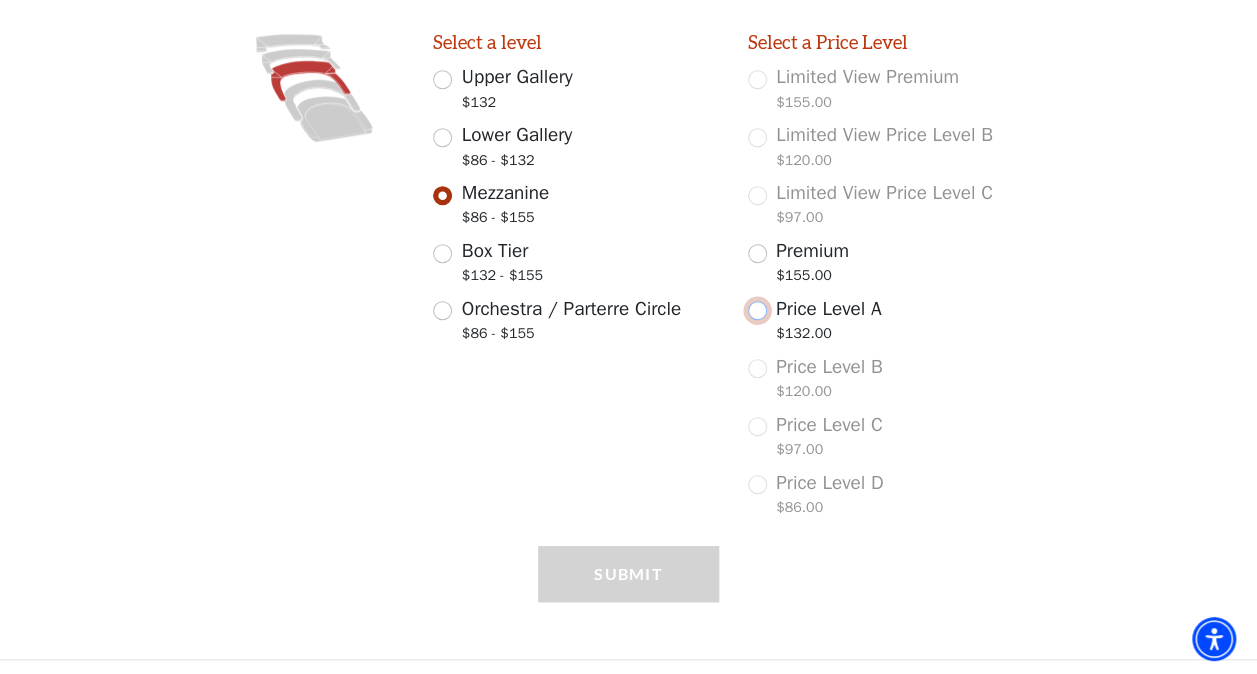 click on "Price Level A $132.00" at bounding box center [757, 310] 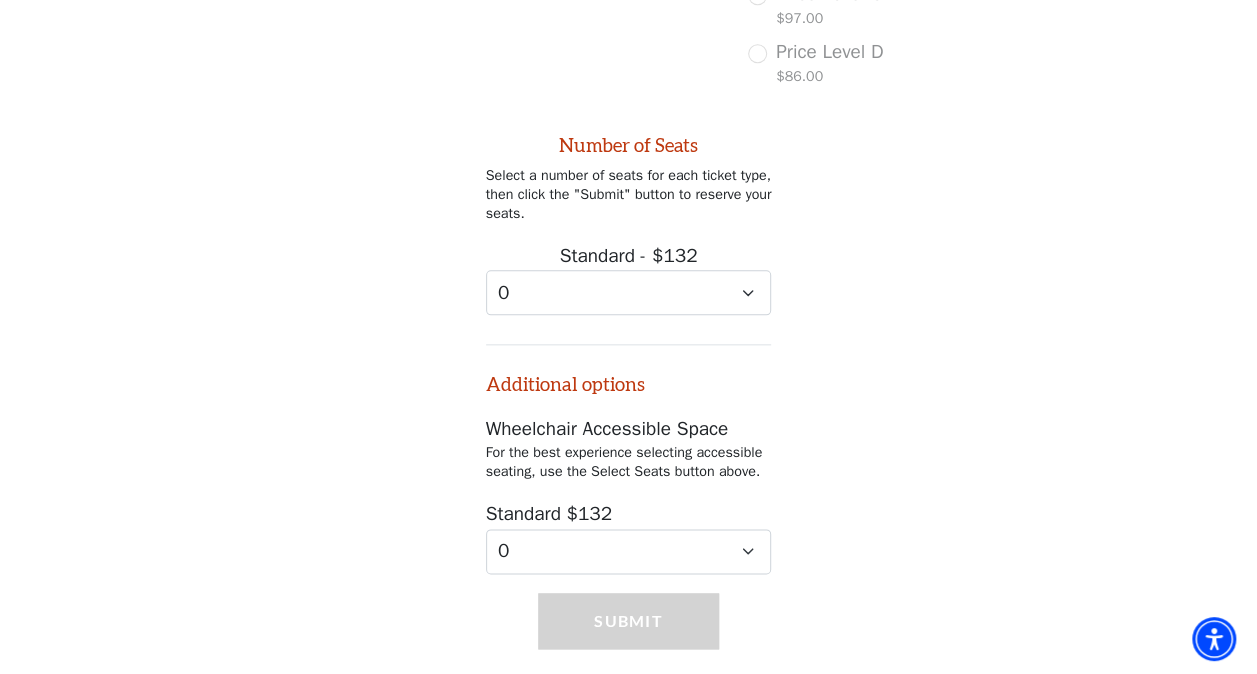 scroll, scrollTop: 1024, scrollLeft: 0, axis: vertical 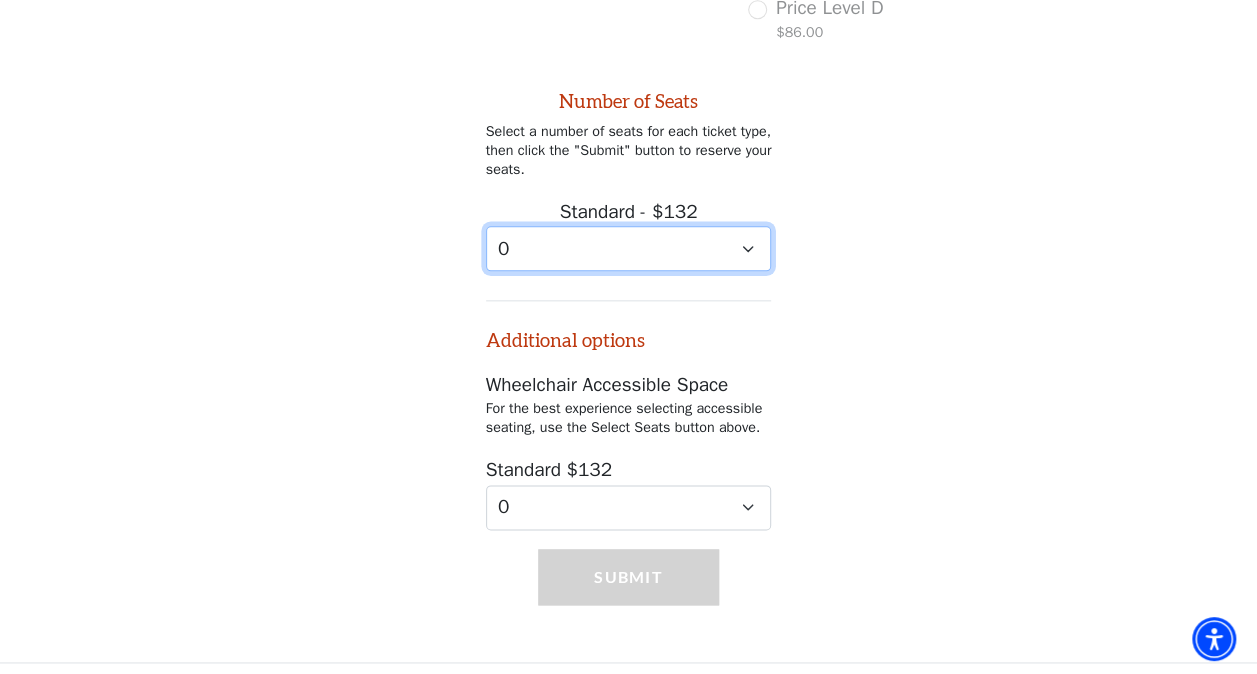 click on "0 1 2 3 4 5 6 7 8 9" at bounding box center [629, 248] 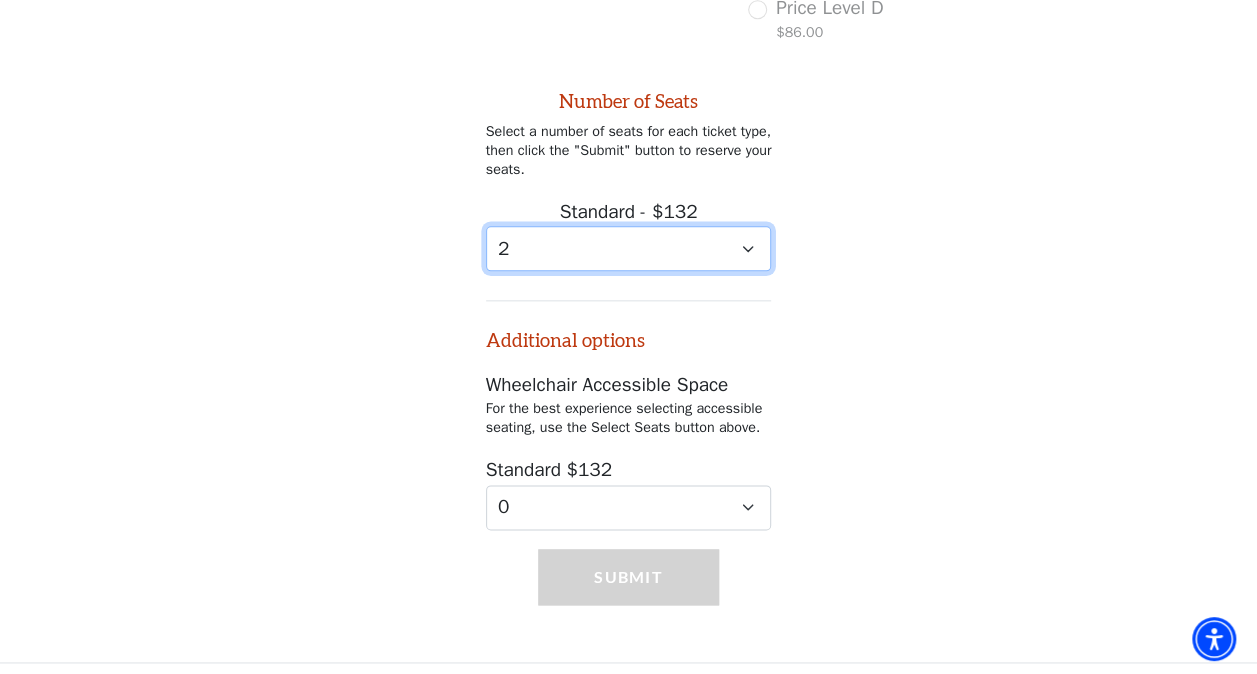 click on "0 1 2 3 4 5 6 7 8 9" at bounding box center (629, 248) 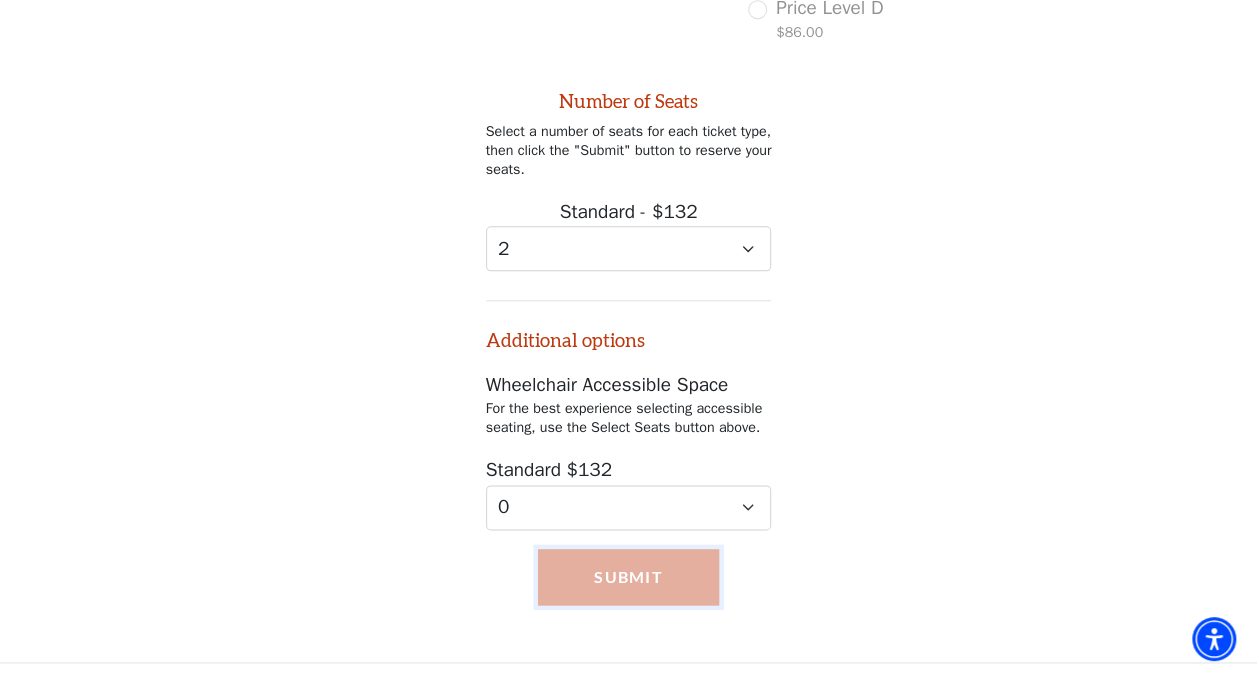 click on "Submit" at bounding box center (628, 577) 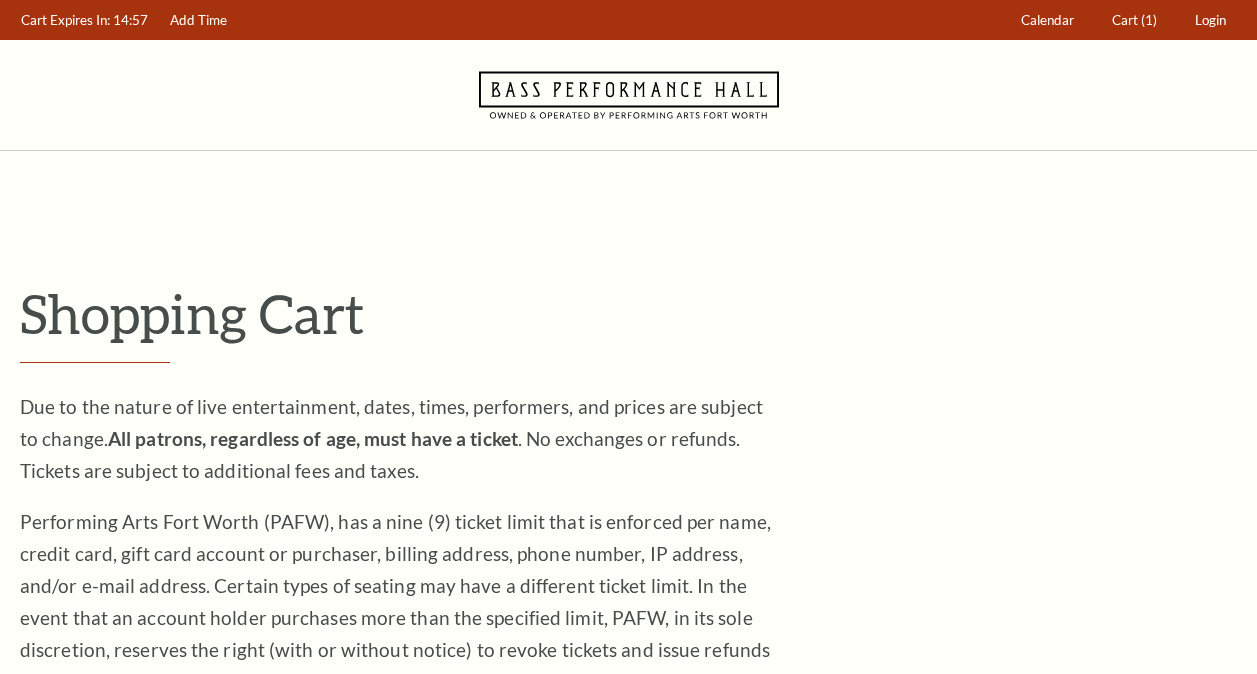 scroll, scrollTop: 0, scrollLeft: 0, axis: both 